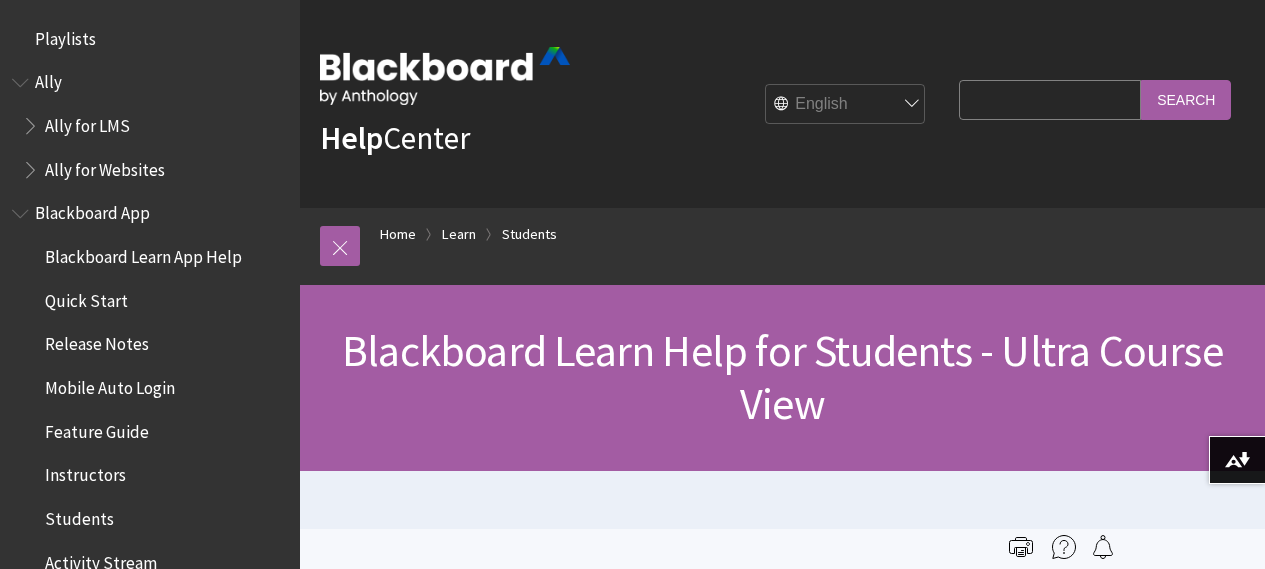 scroll, scrollTop: 0, scrollLeft: 0, axis: both 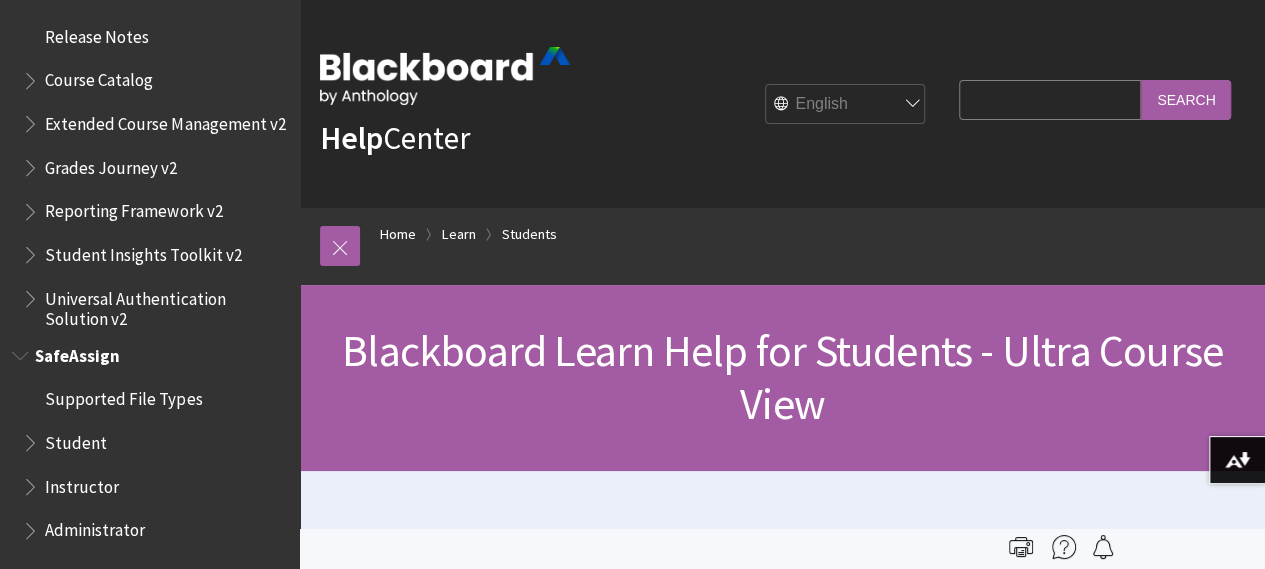 click at bounding box center [32, 438] 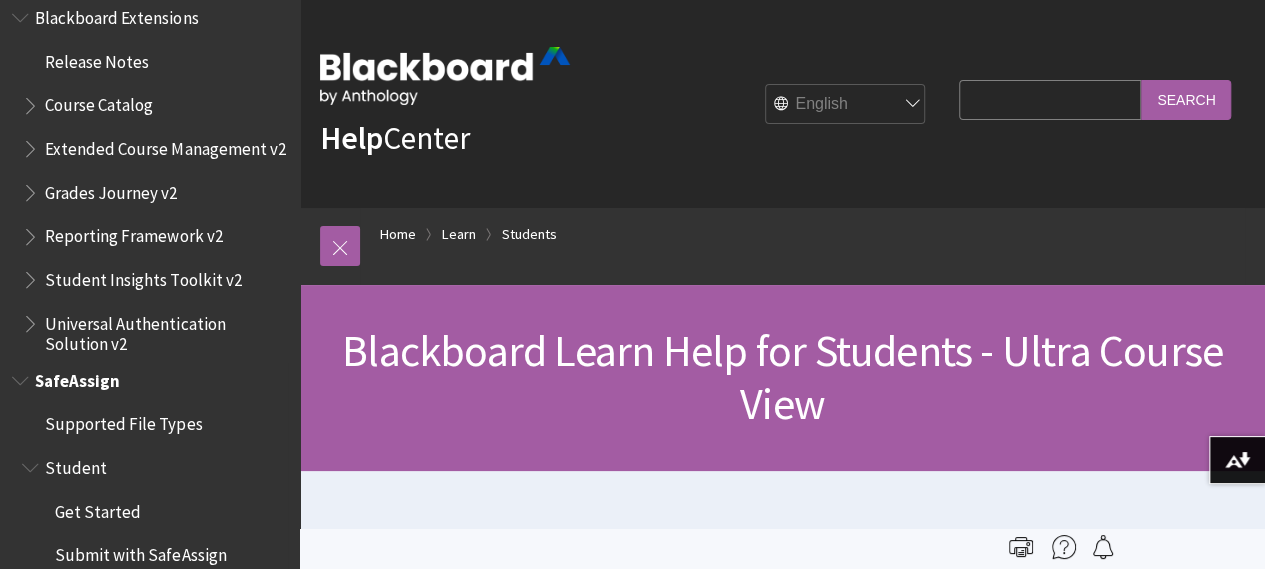 scroll, scrollTop: 3017, scrollLeft: 0, axis: vertical 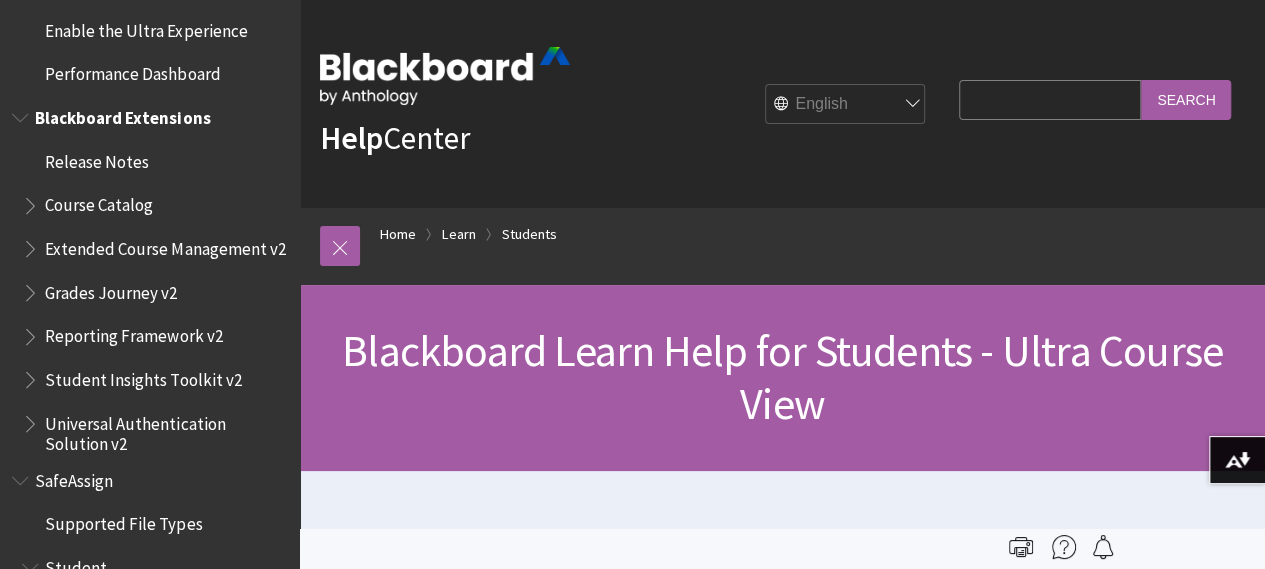 click at bounding box center (22, 113) 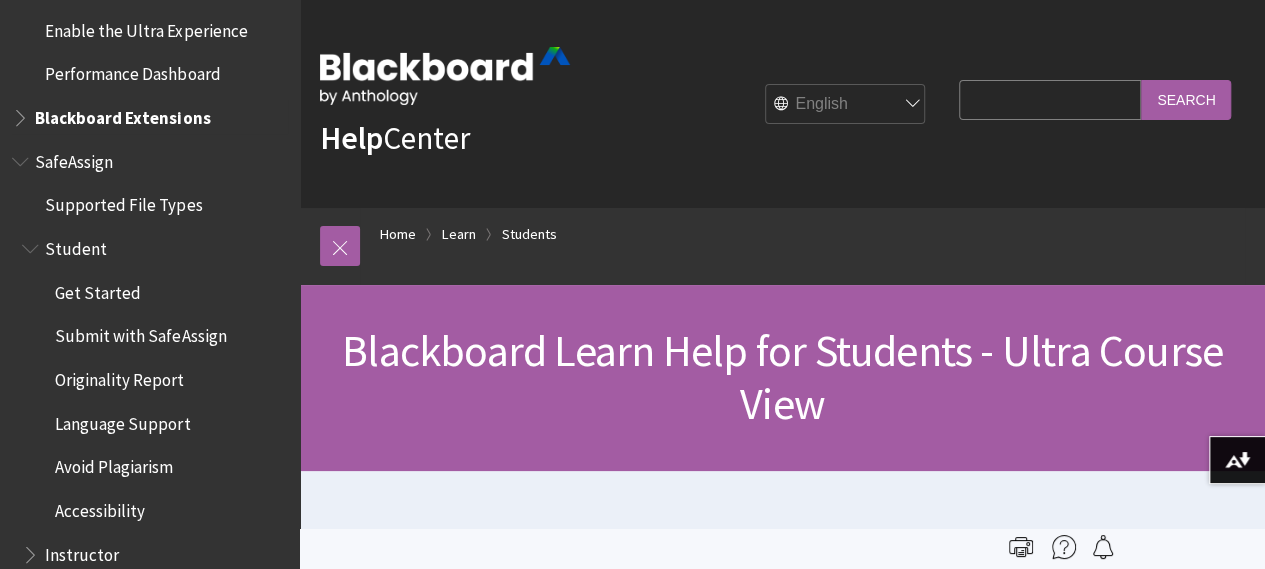 click at bounding box center (22, 113) 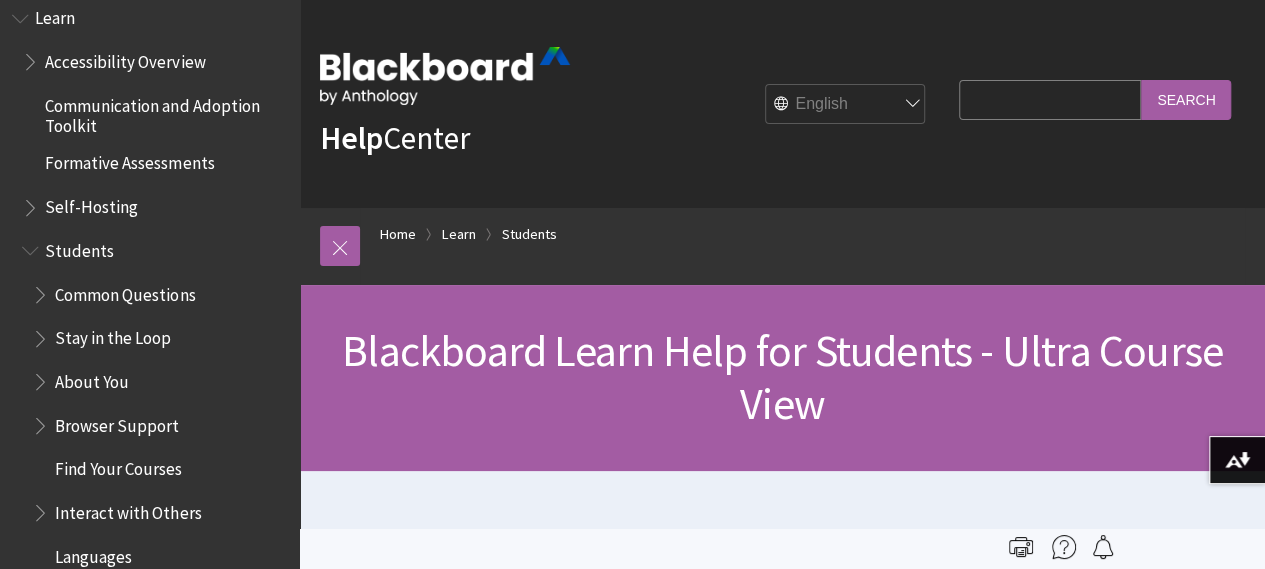 scroll, scrollTop: 1717, scrollLeft: 0, axis: vertical 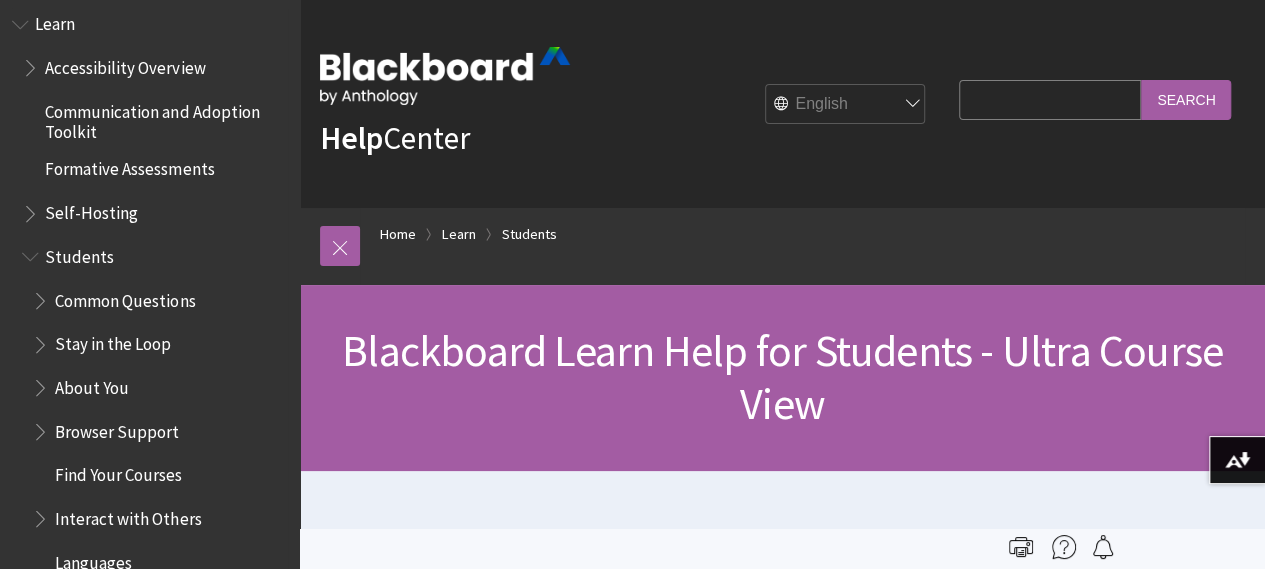 click at bounding box center [32, 251] 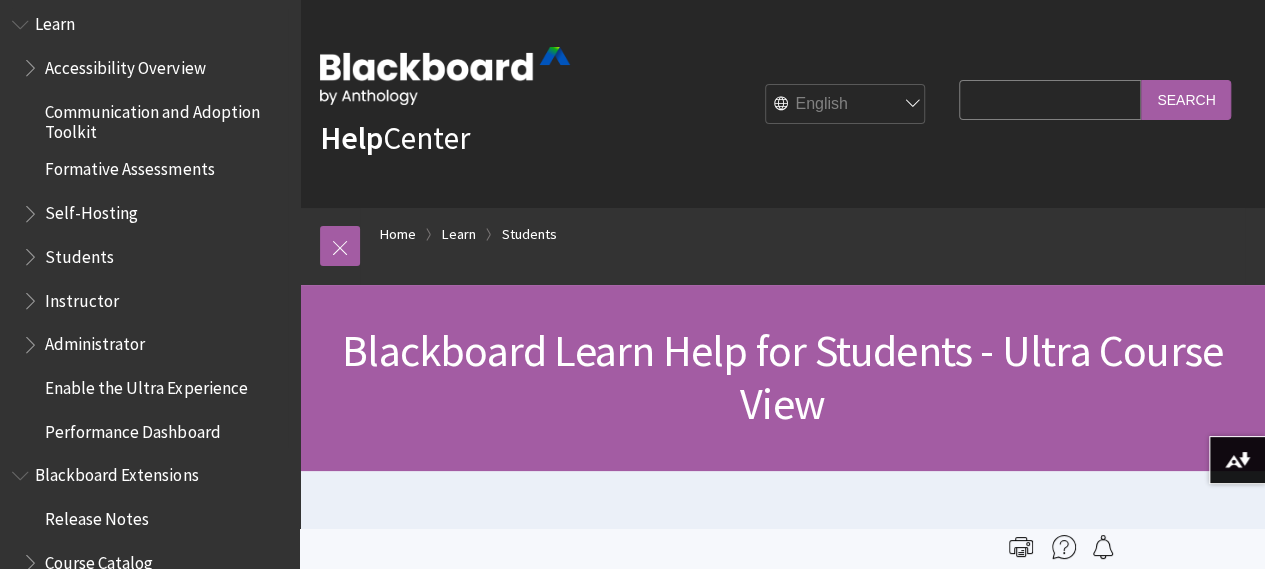 click at bounding box center (32, 251) 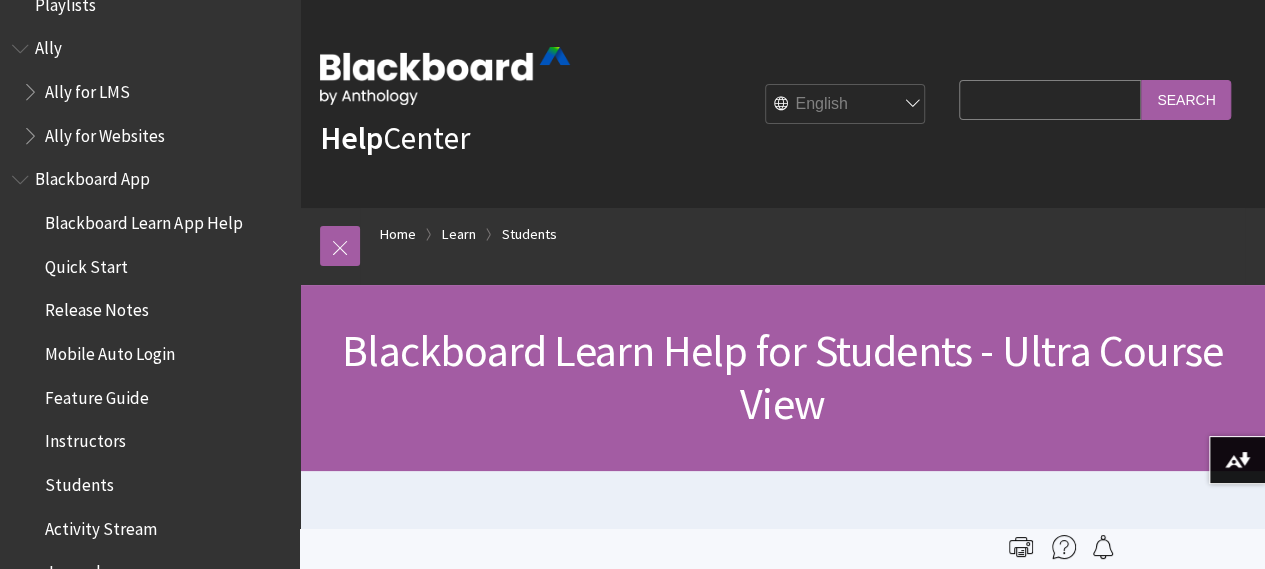 scroll, scrollTop: 17, scrollLeft: 0, axis: vertical 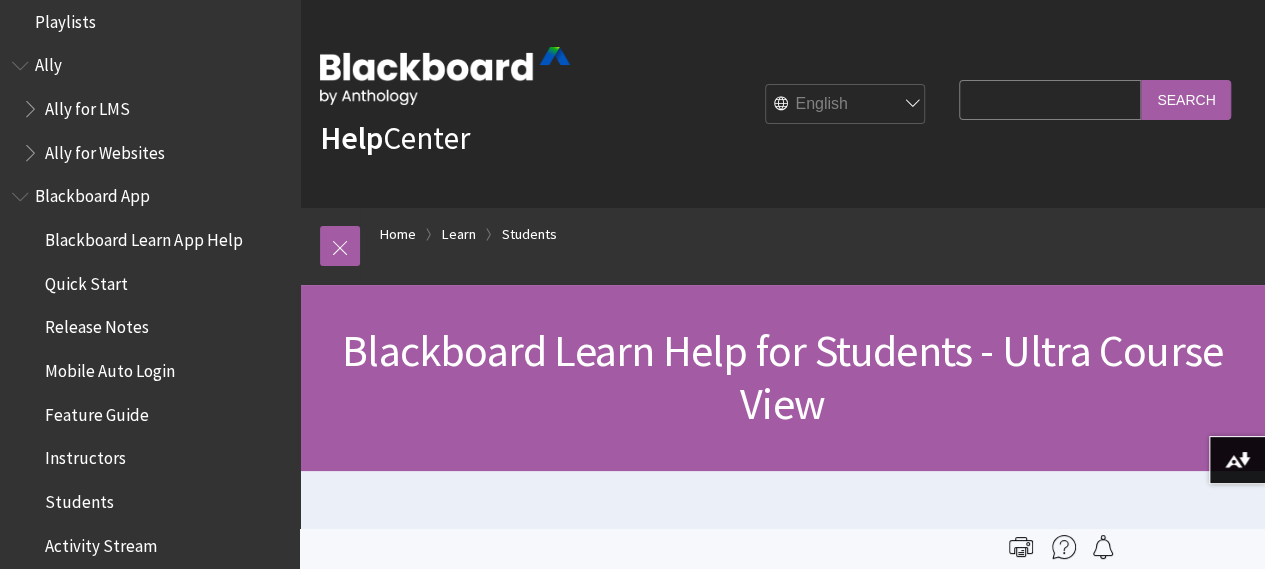 click on "Search Query" at bounding box center [1050, 99] 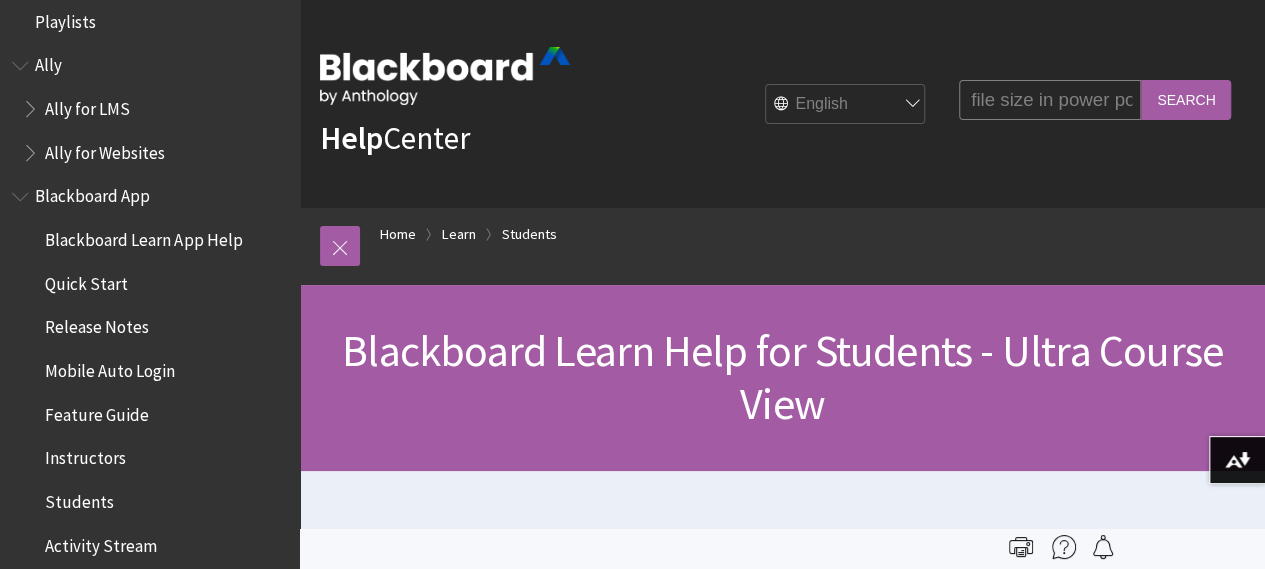 scroll, scrollTop: 0, scrollLeft: 352, axis: horizontal 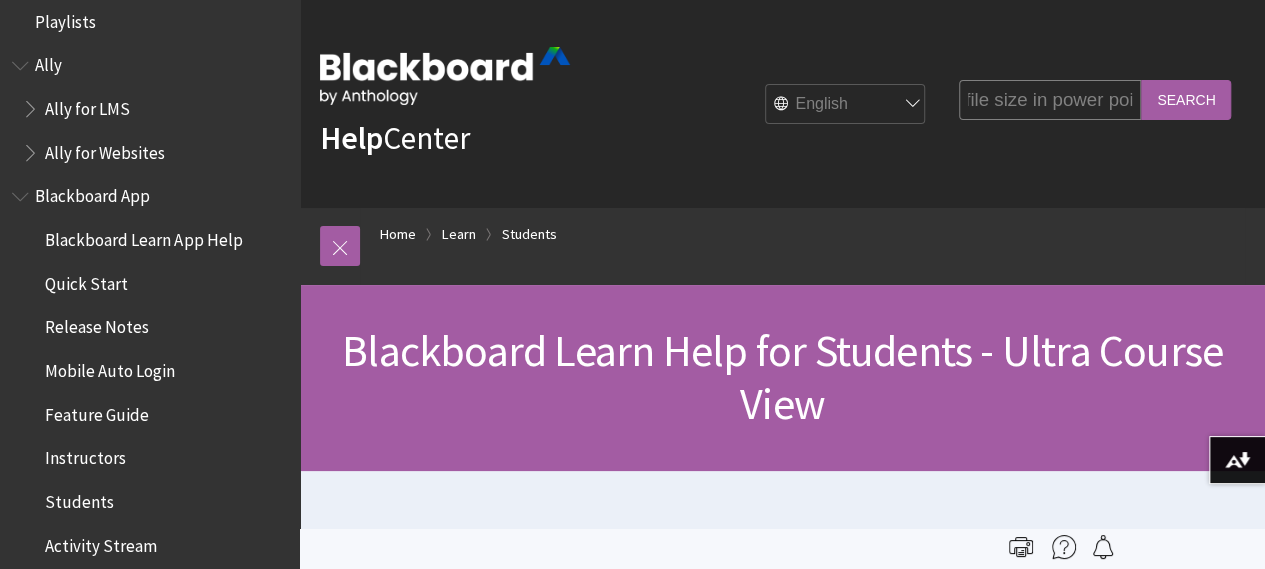 type on "how do i create a narration and condense file size in power point" 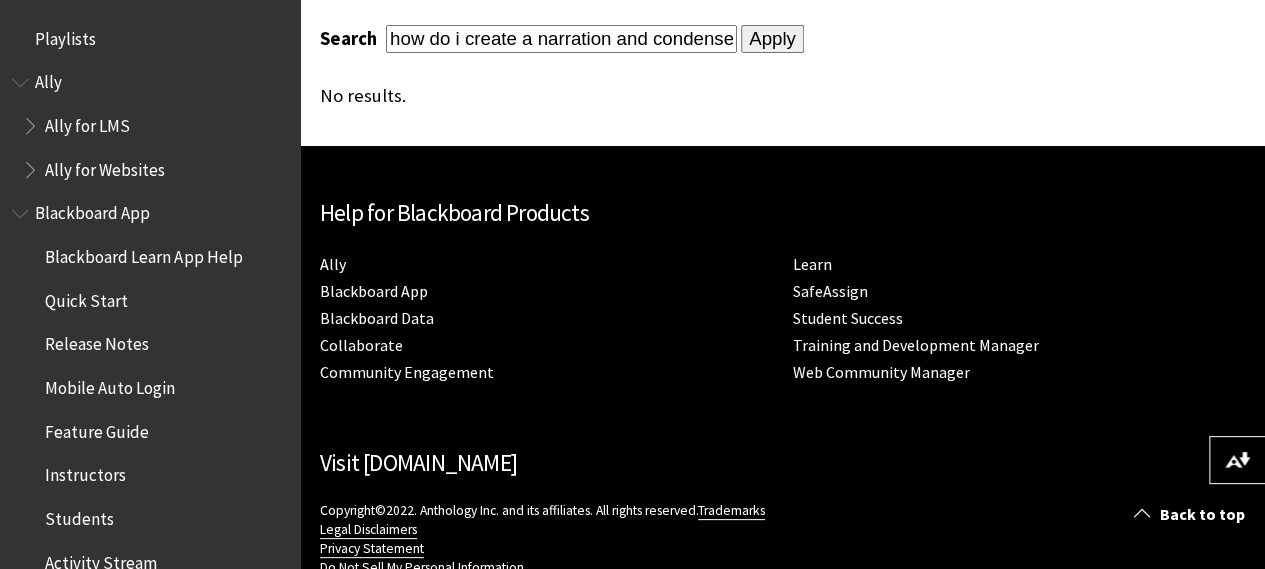 scroll, scrollTop: 200, scrollLeft: 0, axis: vertical 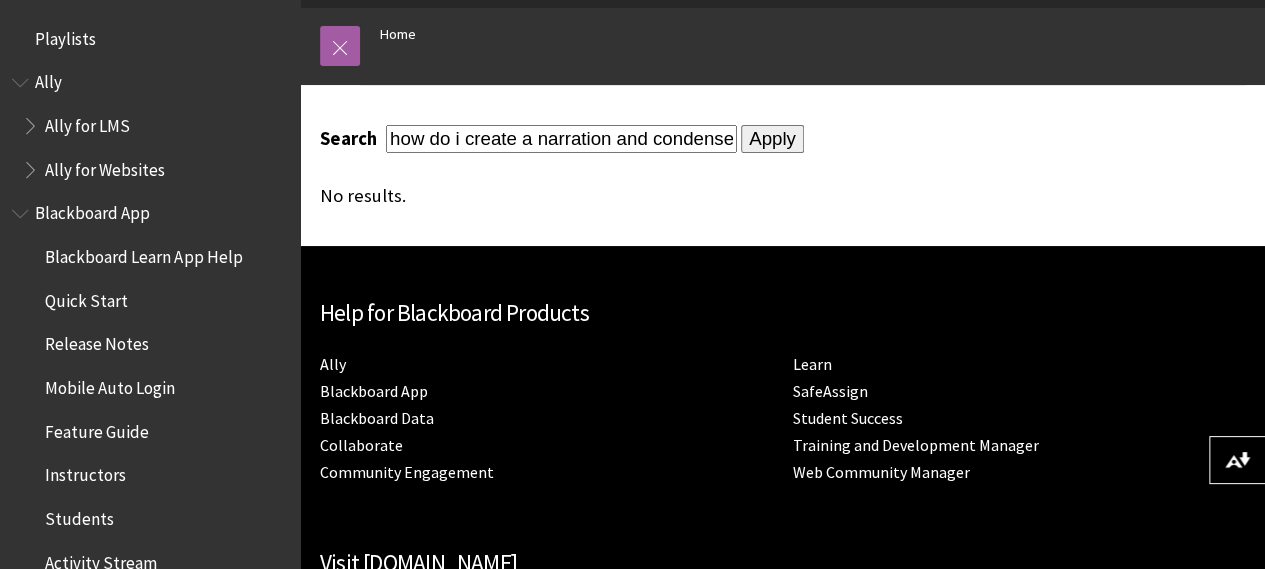 click on "Apply" at bounding box center [772, 139] 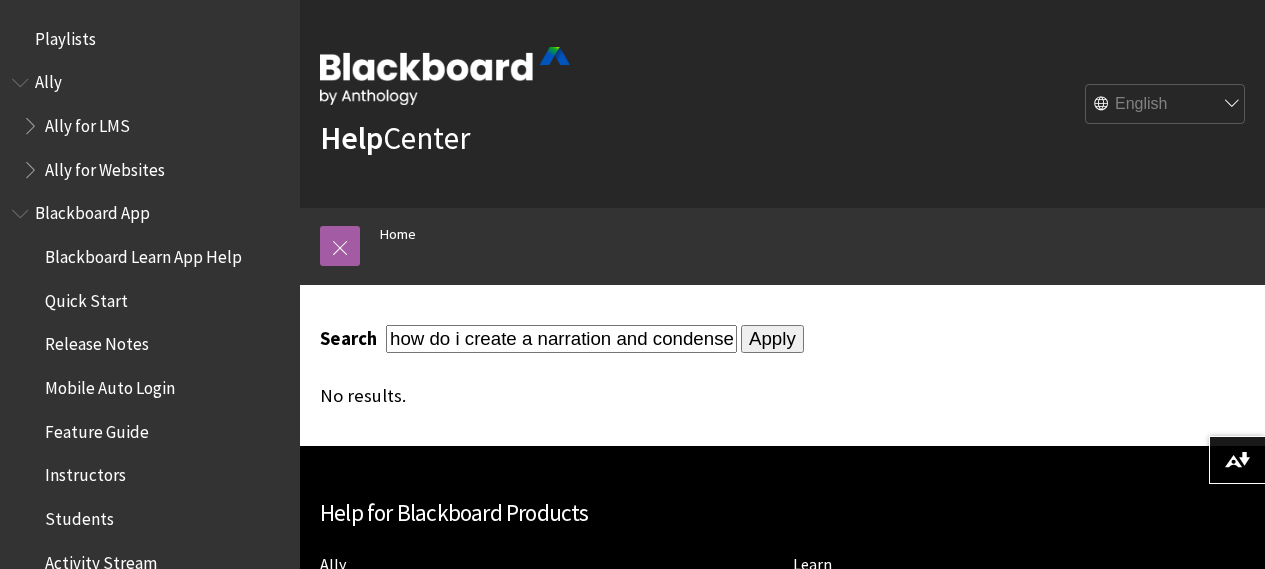 scroll, scrollTop: 0, scrollLeft: 0, axis: both 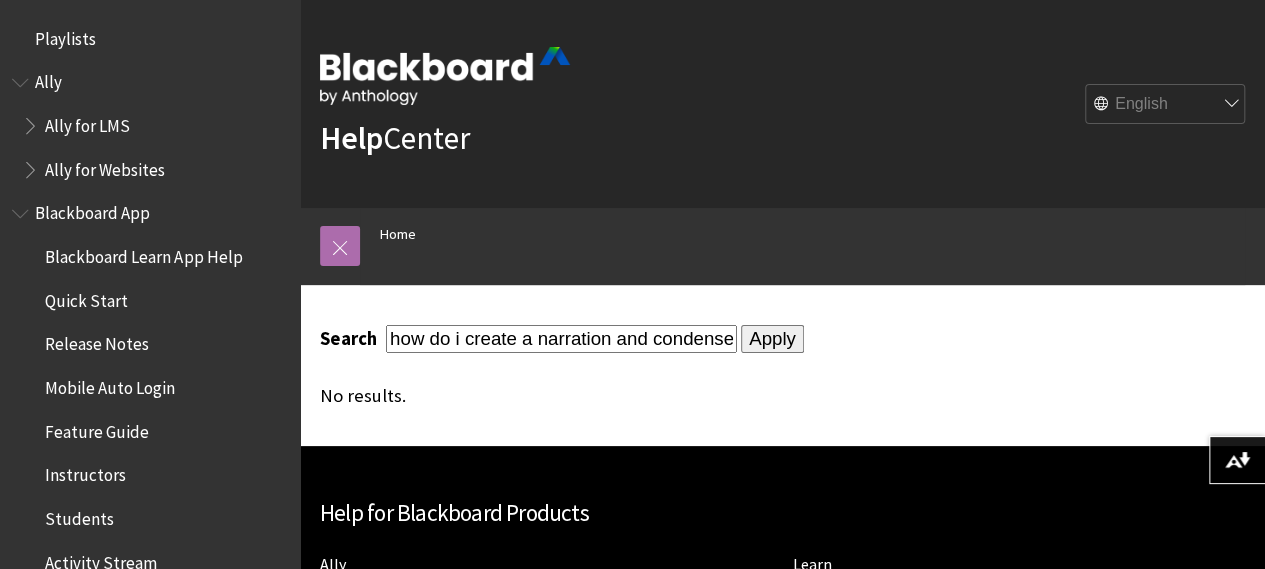 click at bounding box center (340, 246) 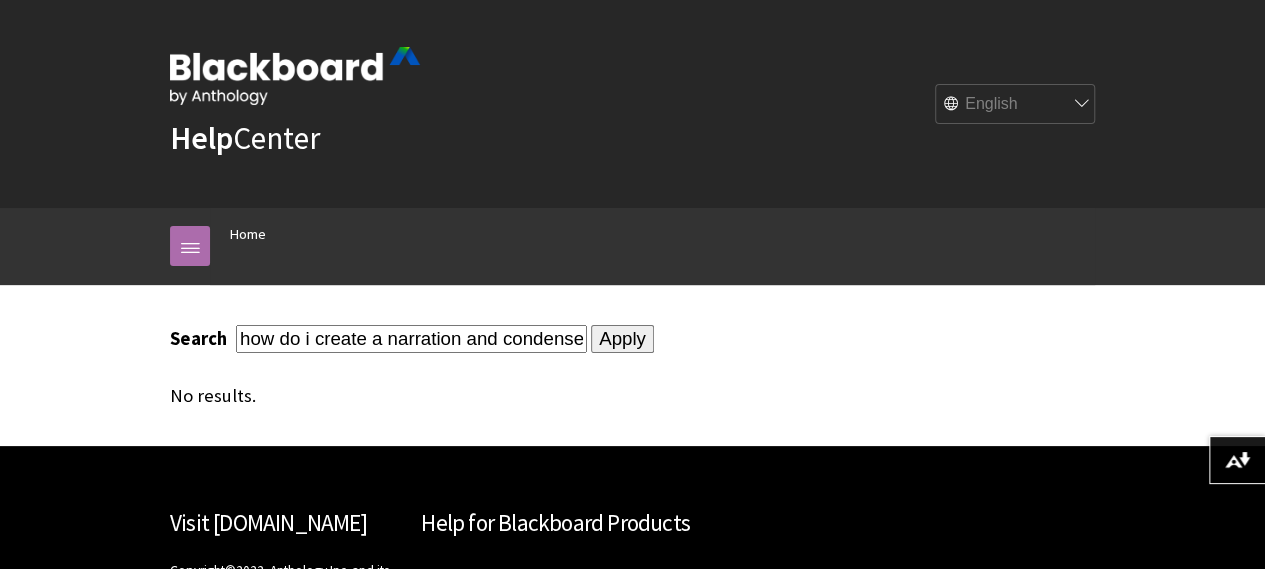 click at bounding box center (190, 246) 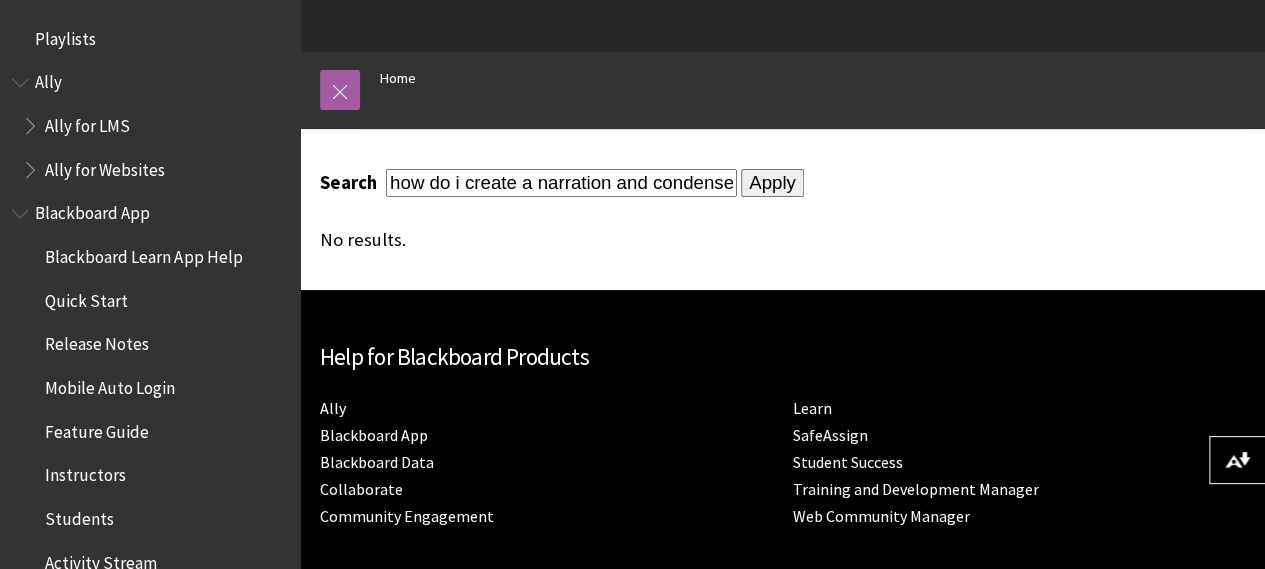 scroll, scrollTop: 200, scrollLeft: 0, axis: vertical 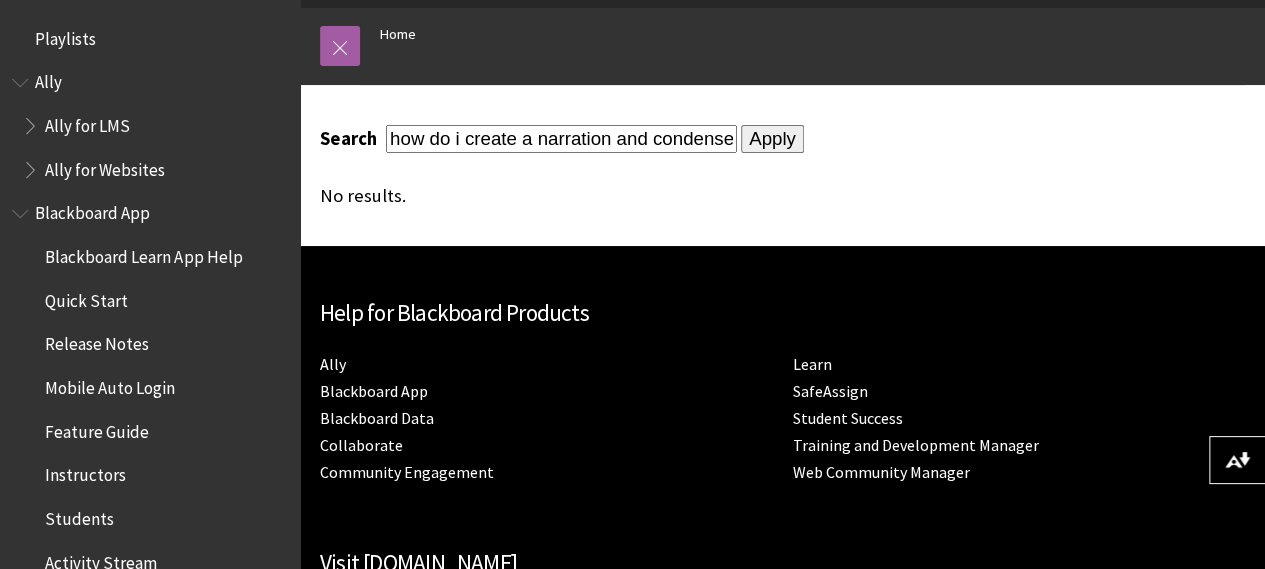 click on "how do i create a narration and condense file size in power point" at bounding box center [561, 138] 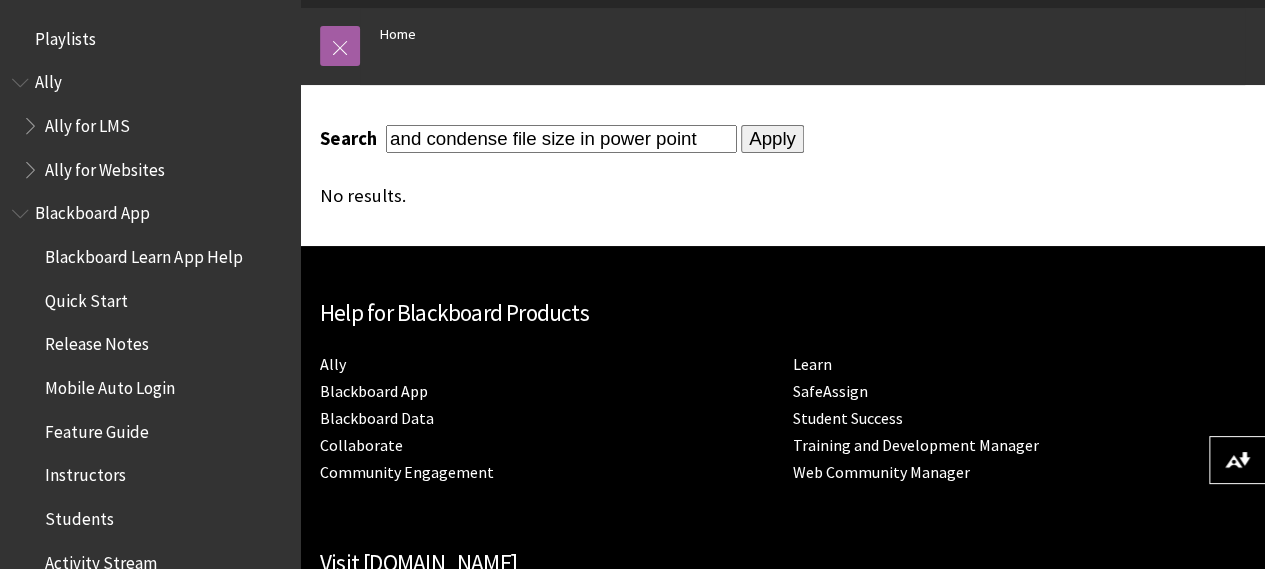 click on "and condense file size in power point" at bounding box center [561, 138] 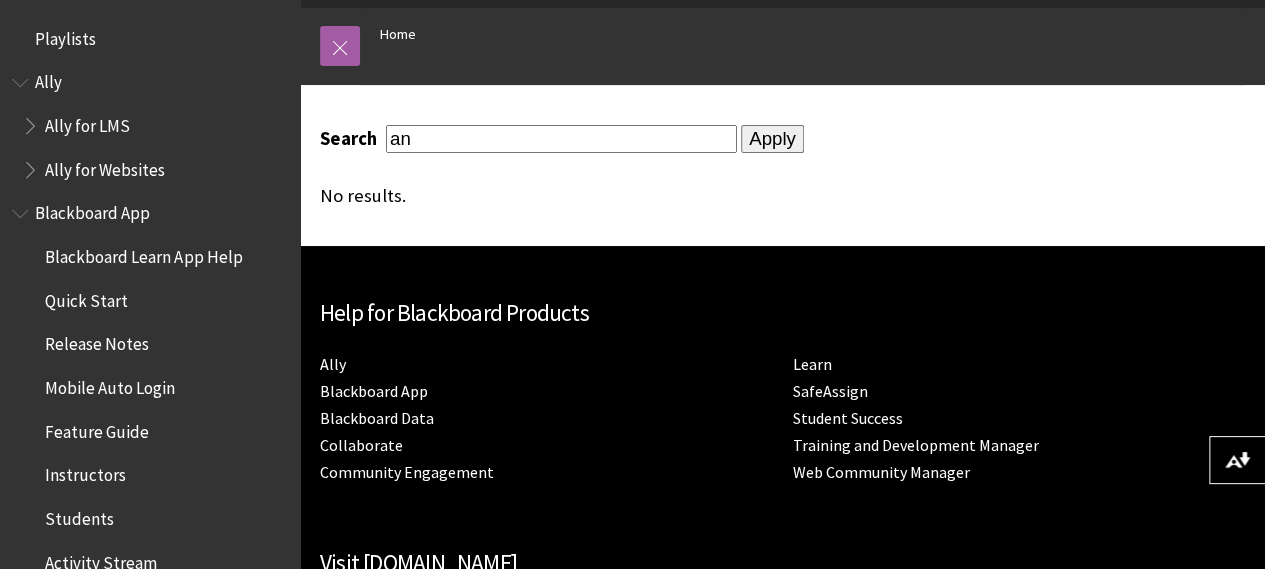 type on "a" 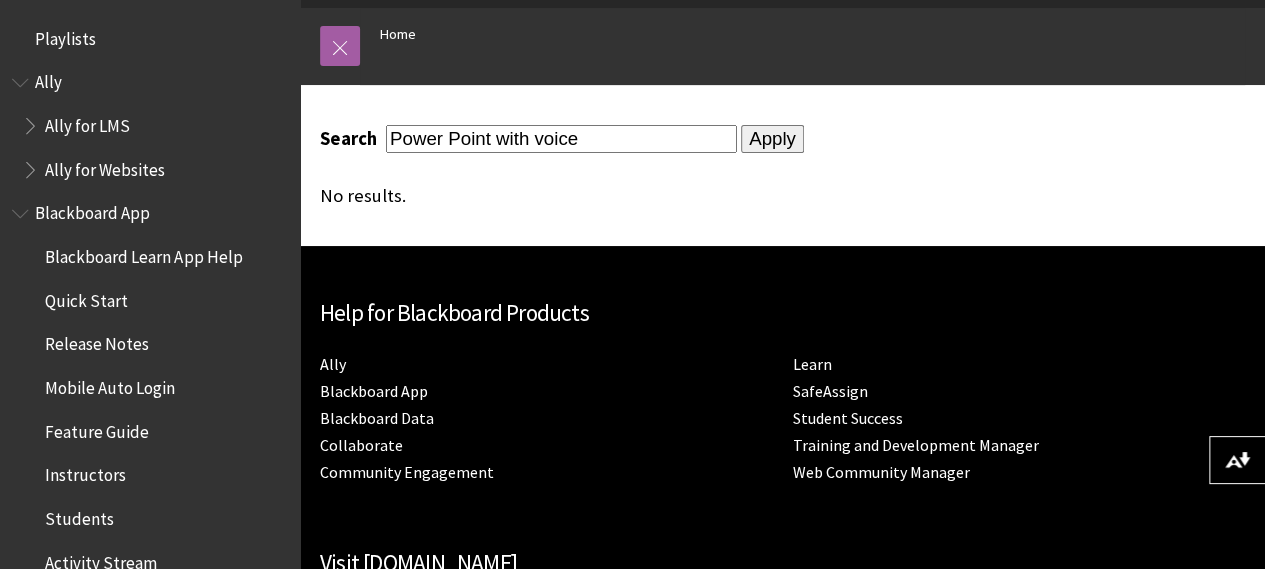 click on "Power Point with voice" at bounding box center (561, 138) 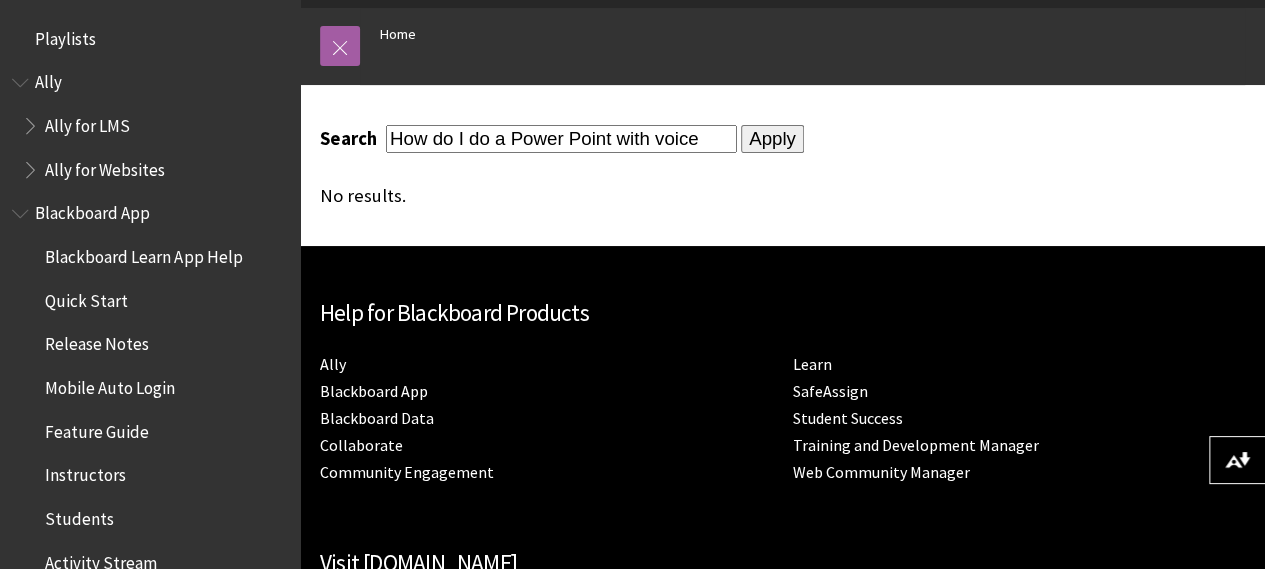 type on "How do I do a Power Point with voice" 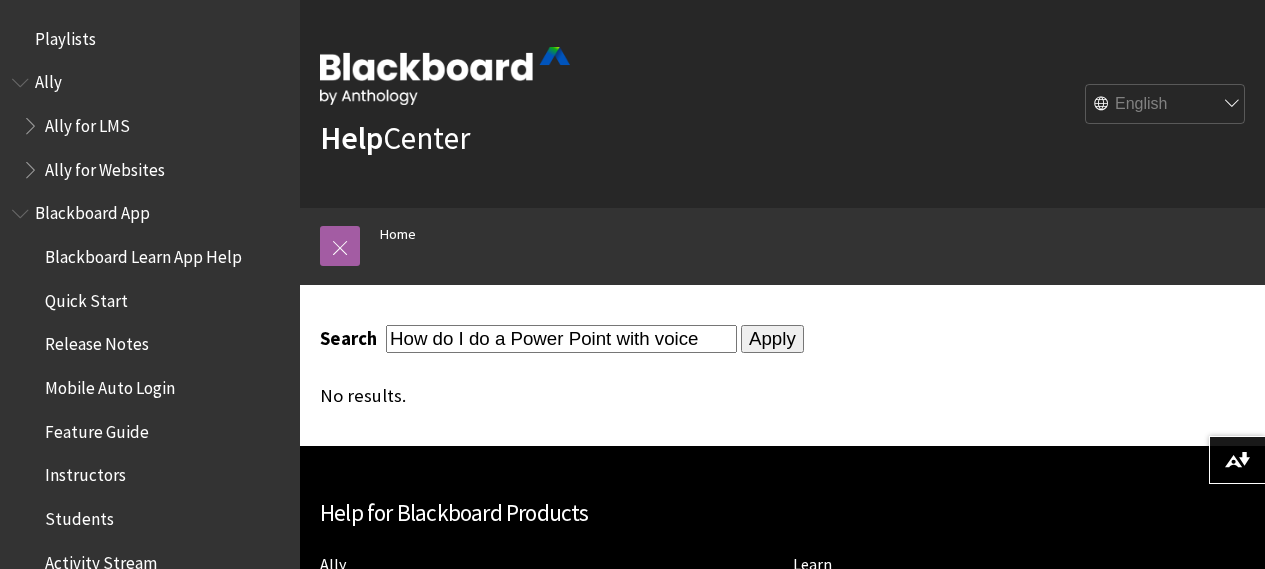 scroll, scrollTop: 0, scrollLeft: 0, axis: both 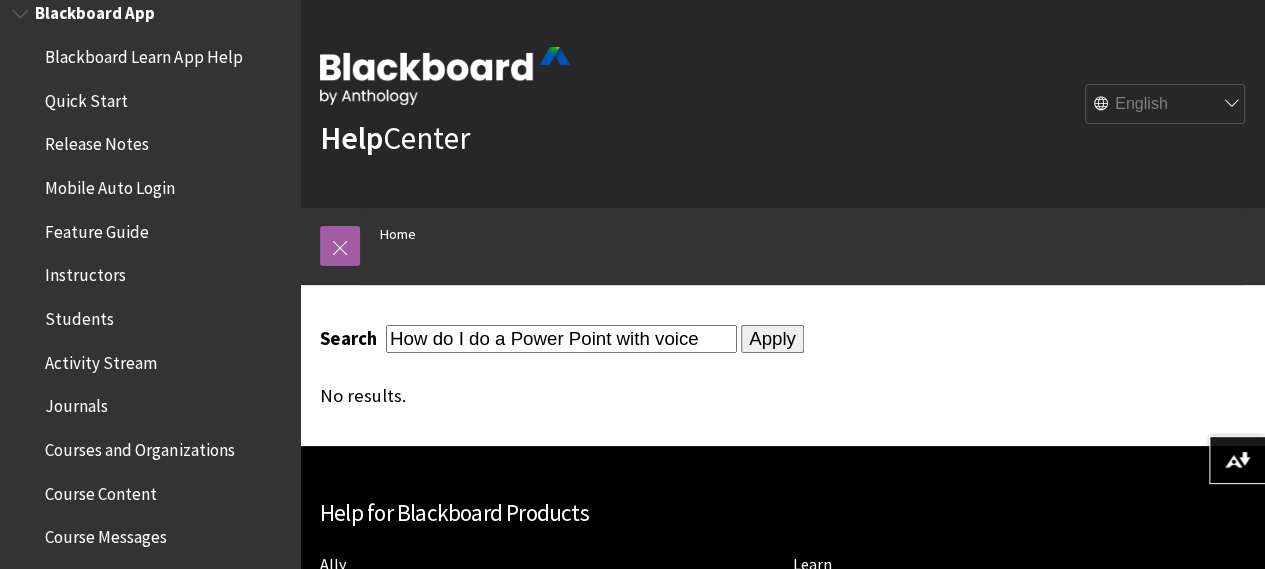 click on "Students" at bounding box center [79, 315] 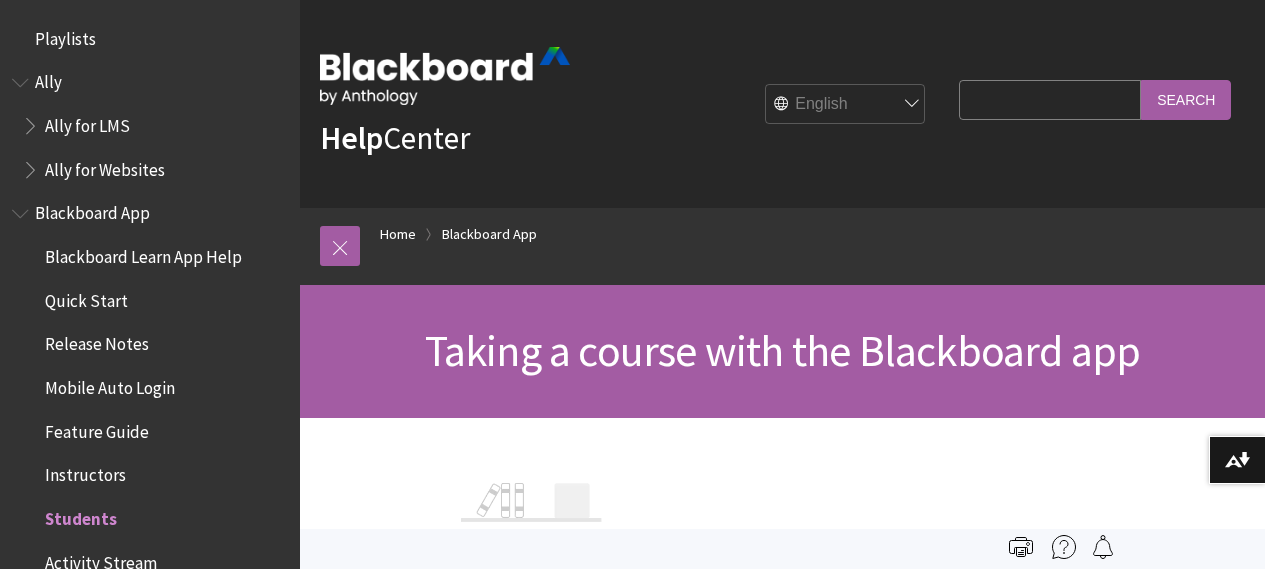 scroll, scrollTop: 0, scrollLeft: 0, axis: both 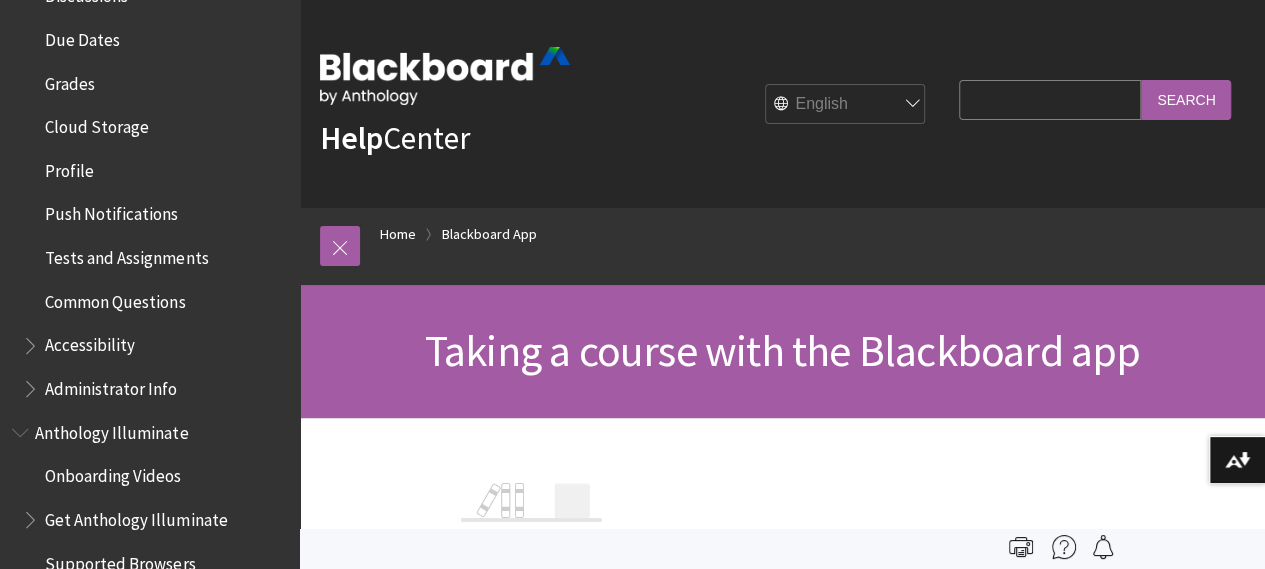 click at bounding box center [32, 341] 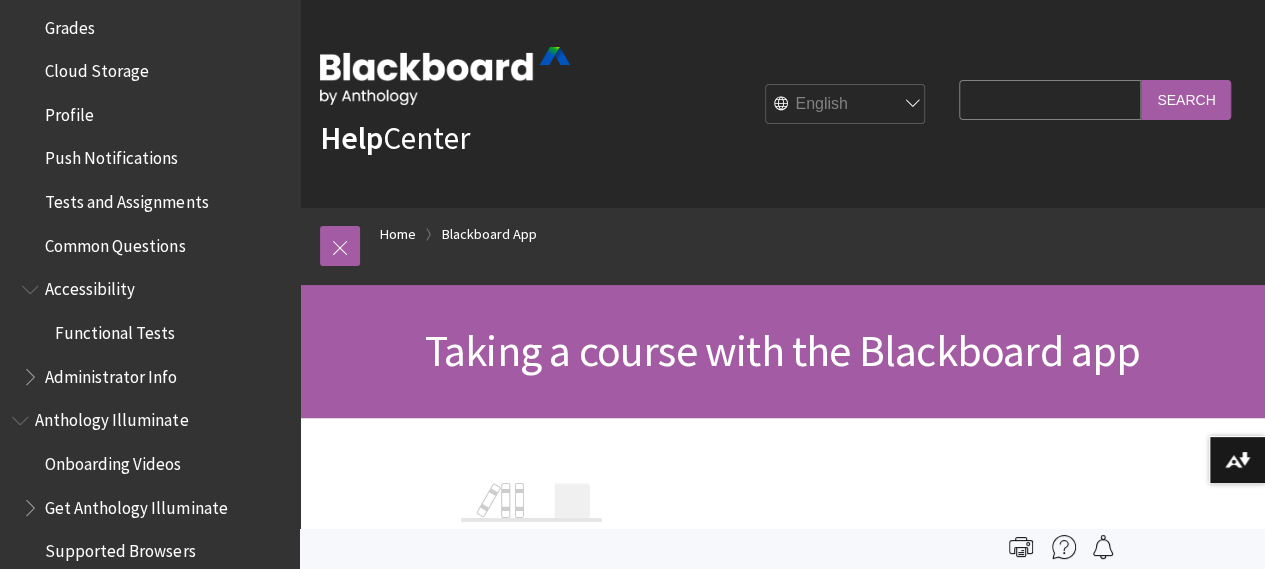 scroll, scrollTop: 972, scrollLeft: 0, axis: vertical 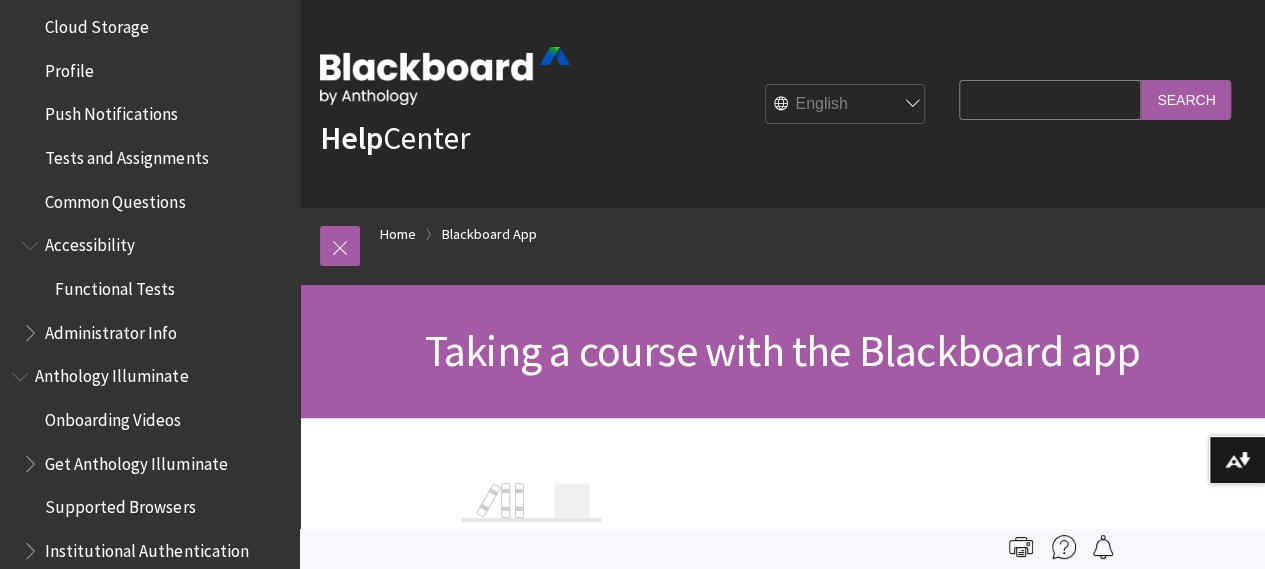 click at bounding box center (32, 328) 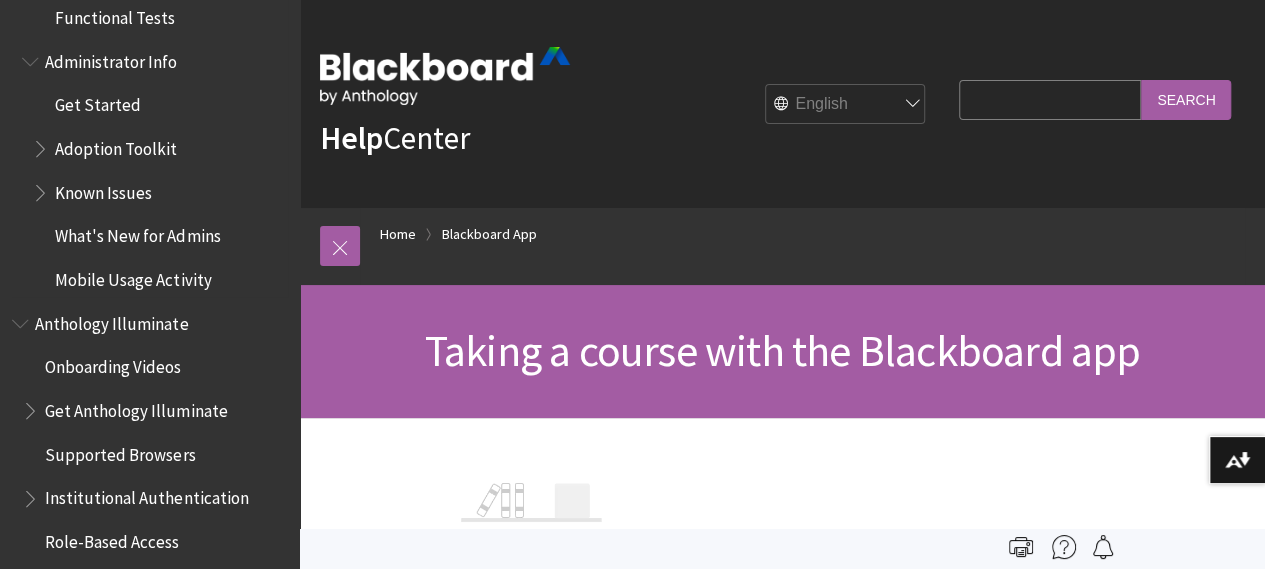 scroll, scrollTop: 1272, scrollLeft: 0, axis: vertical 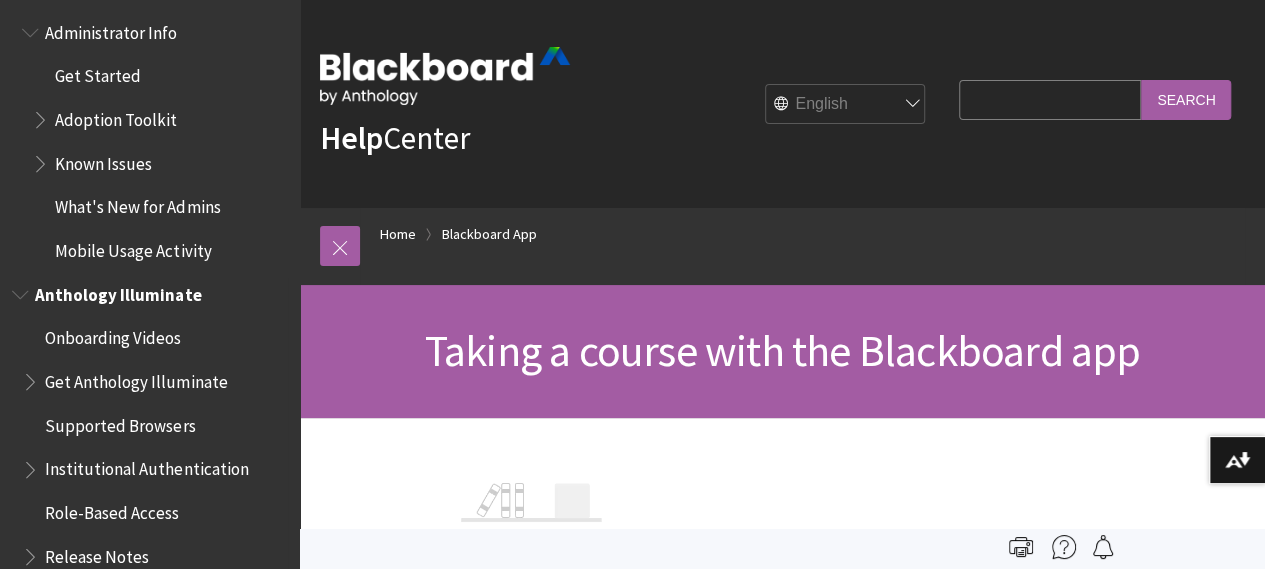 click at bounding box center (32, 377) 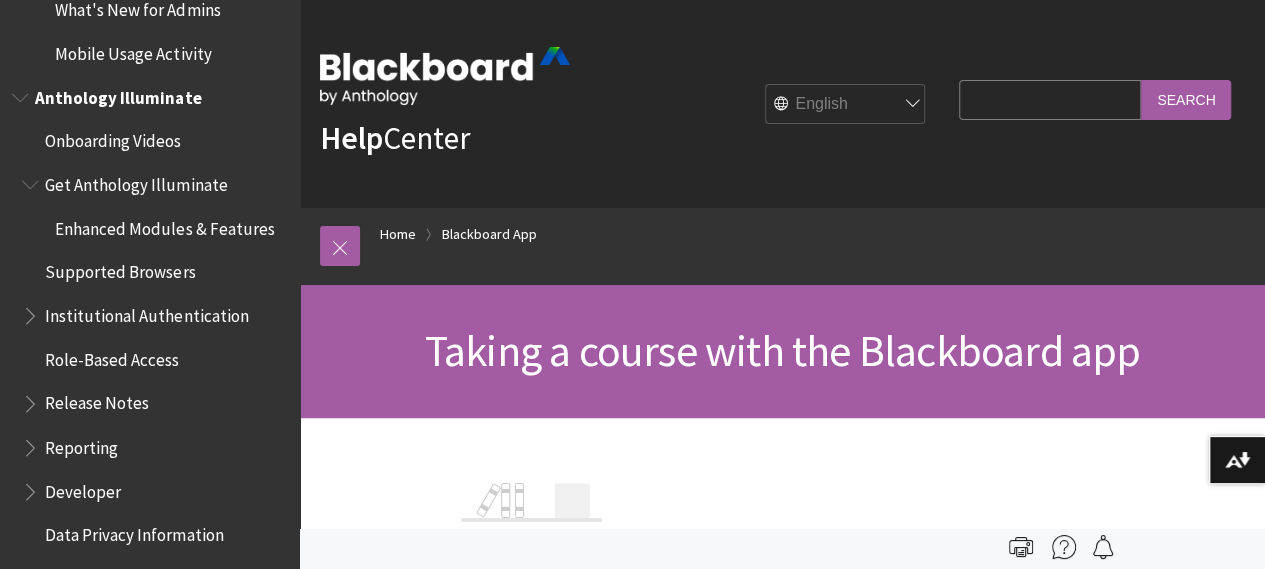 scroll, scrollTop: 1472, scrollLeft: 0, axis: vertical 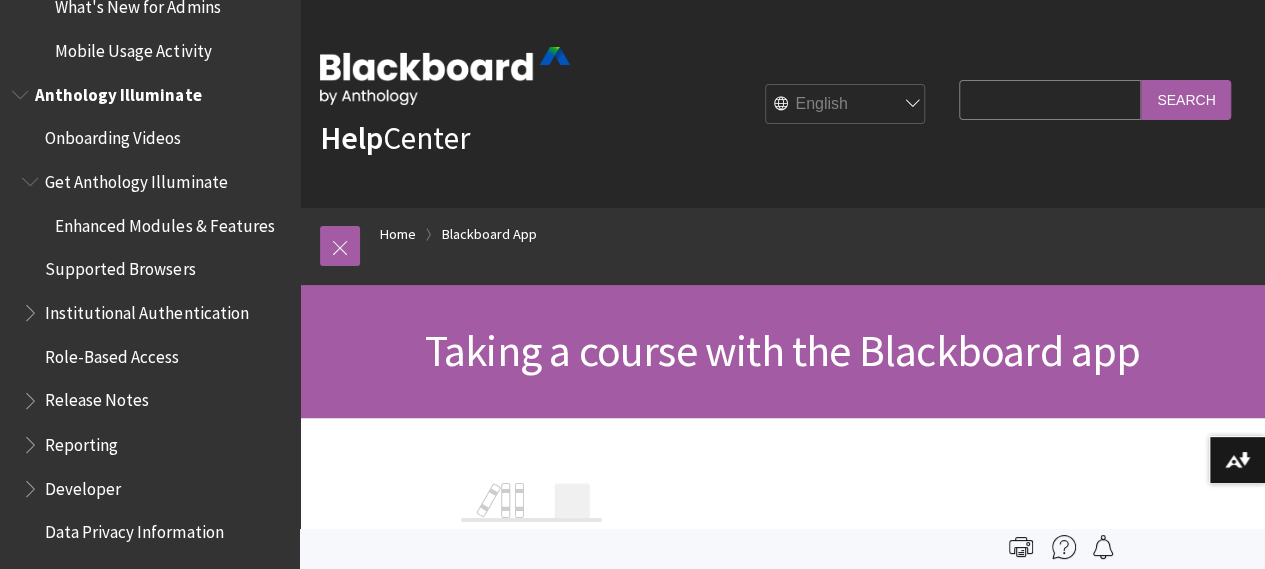 click at bounding box center [32, 308] 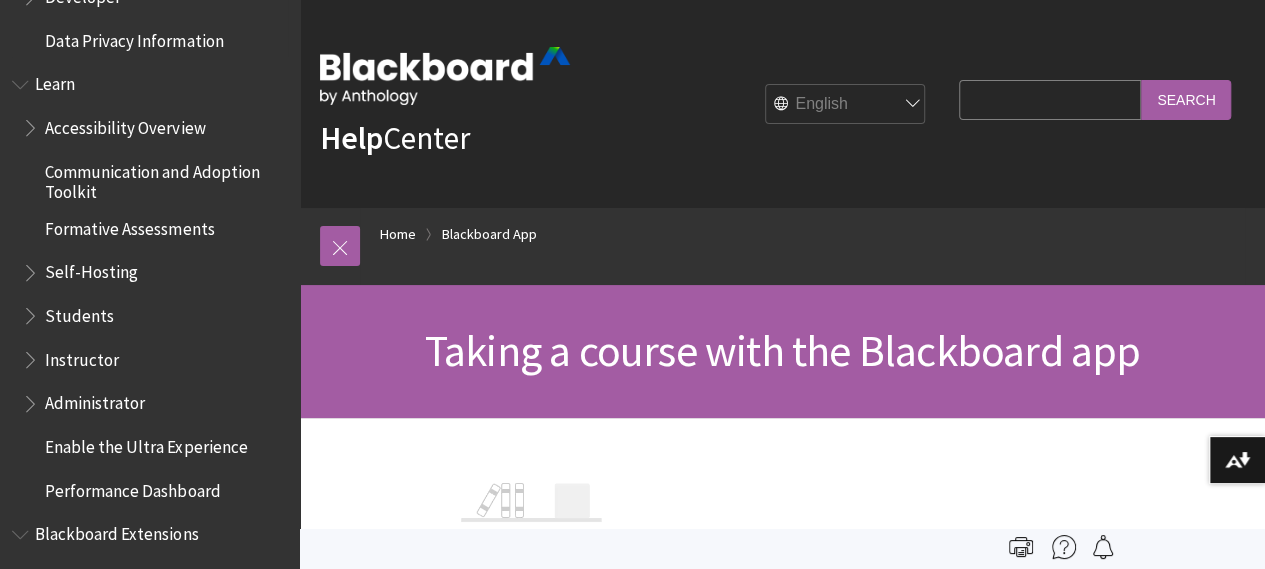 scroll, scrollTop: 2072, scrollLeft: 0, axis: vertical 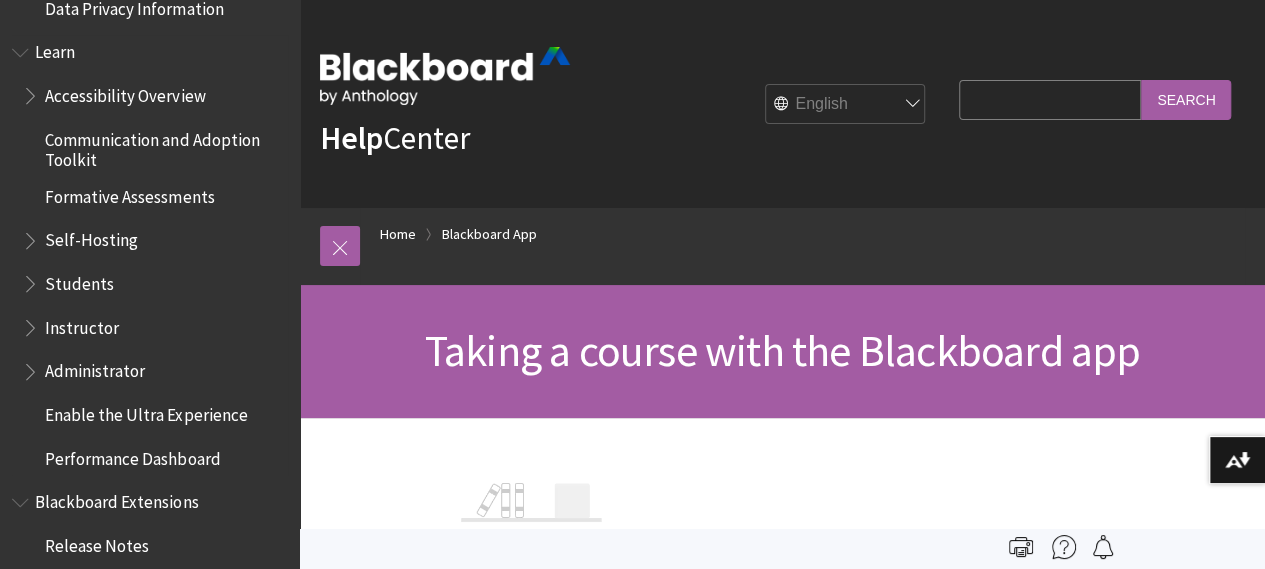 click at bounding box center [32, 279] 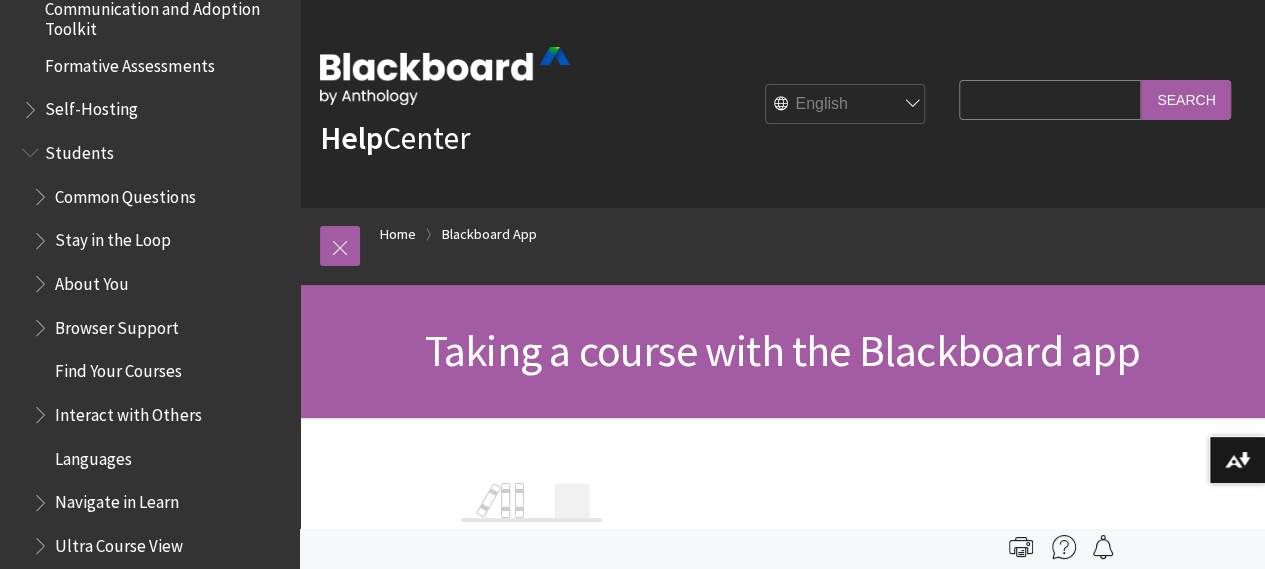 scroll, scrollTop: 2172, scrollLeft: 0, axis: vertical 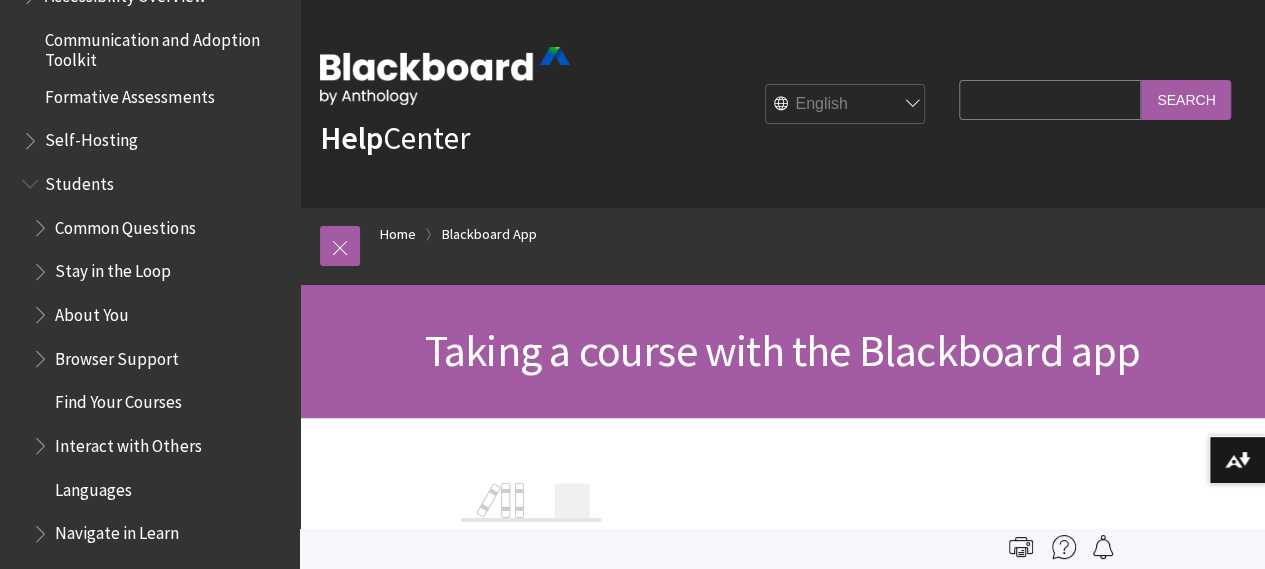 click at bounding box center [42, 223] 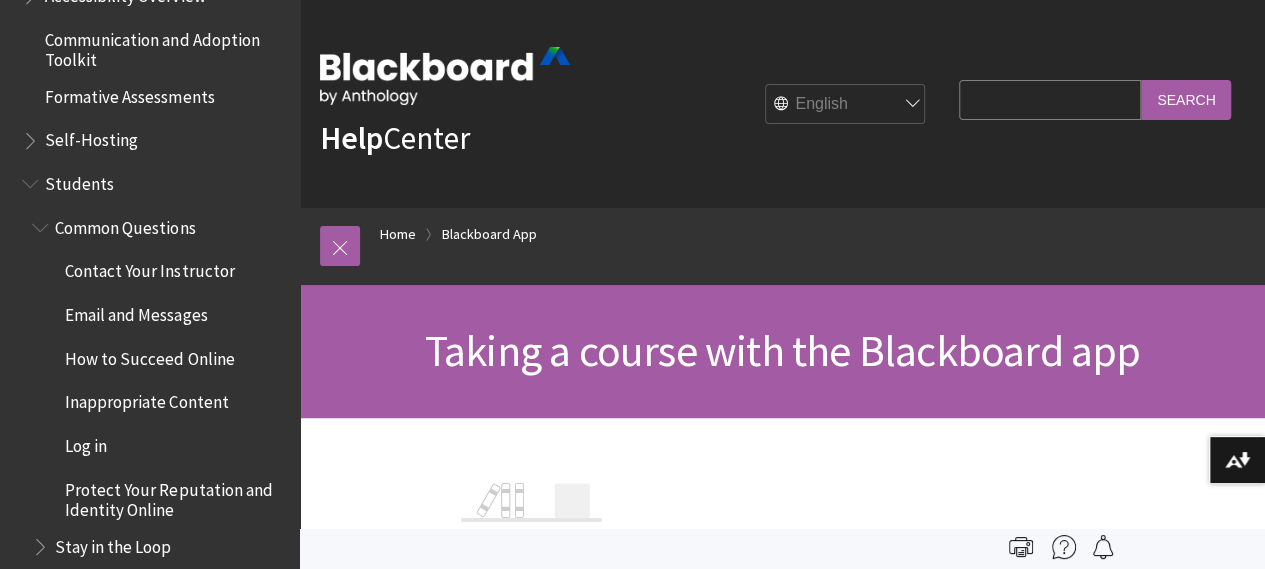 scroll, scrollTop: 2272, scrollLeft: 0, axis: vertical 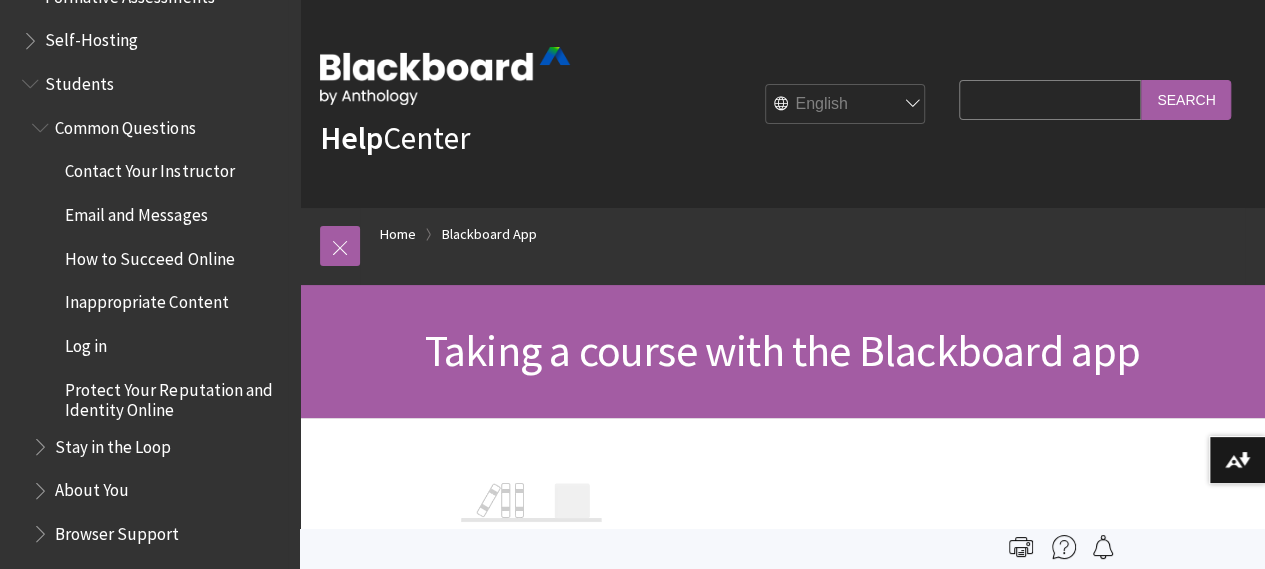 click at bounding box center [42, 442] 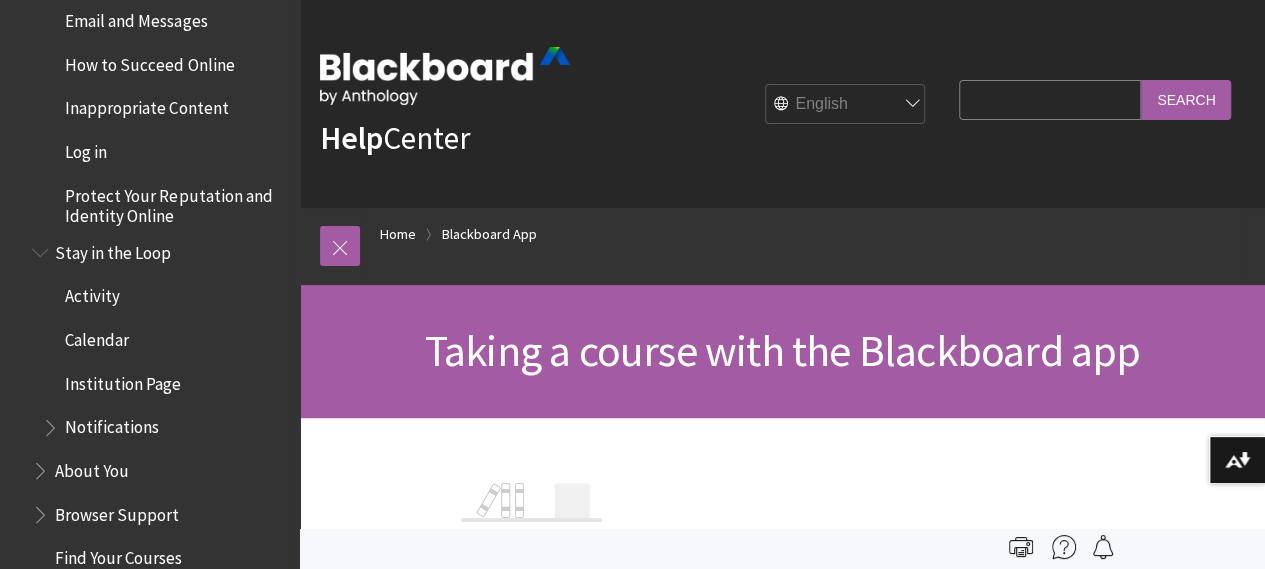 scroll, scrollTop: 2472, scrollLeft: 0, axis: vertical 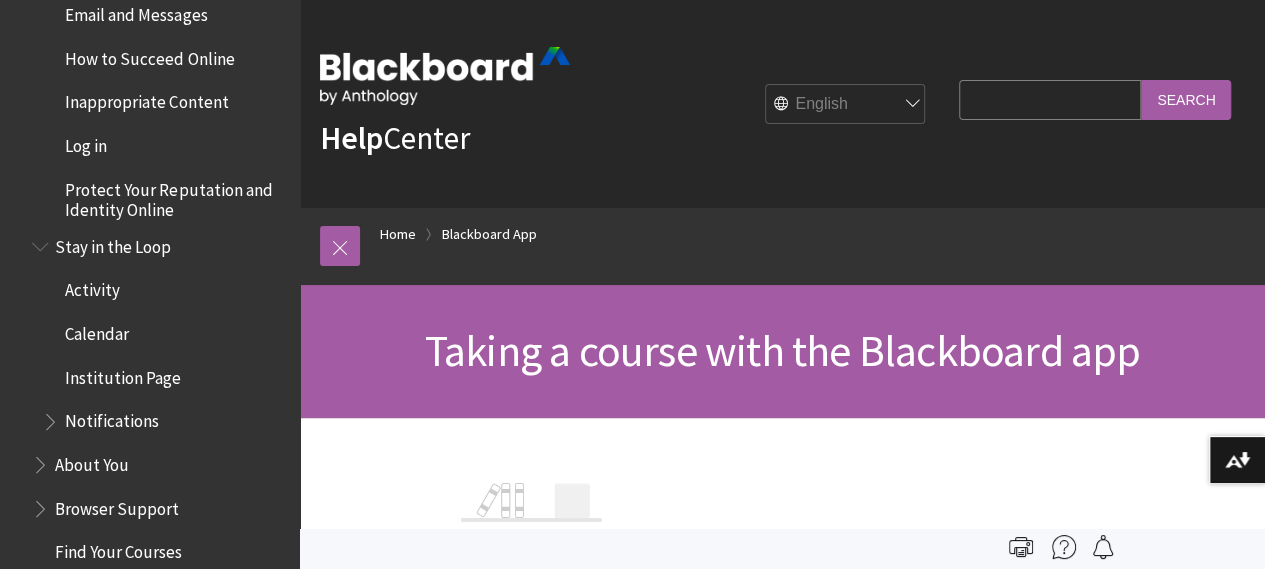 click at bounding box center [52, 417] 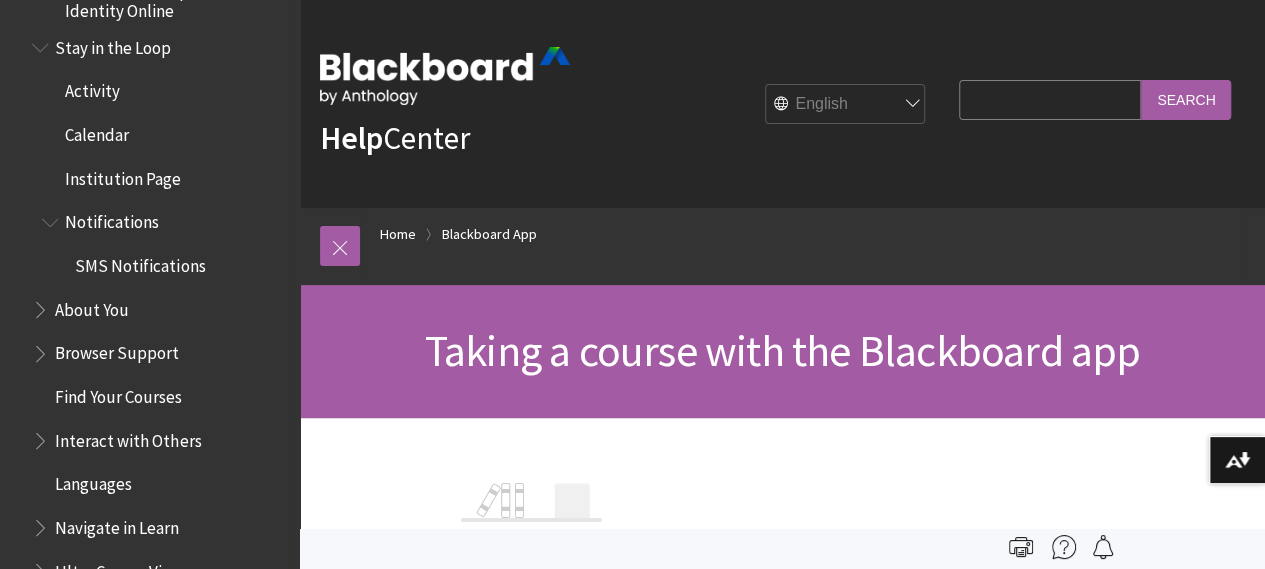 scroll, scrollTop: 2672, scrollLeft: 0, axis: vertical 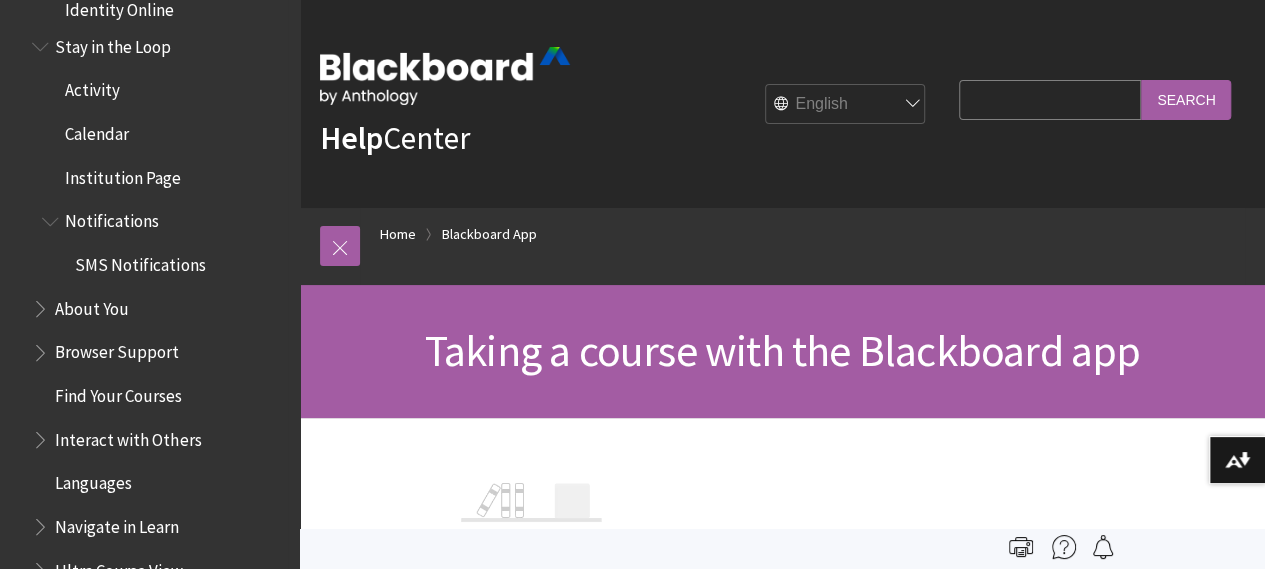 click at bounding box center (42, 348) 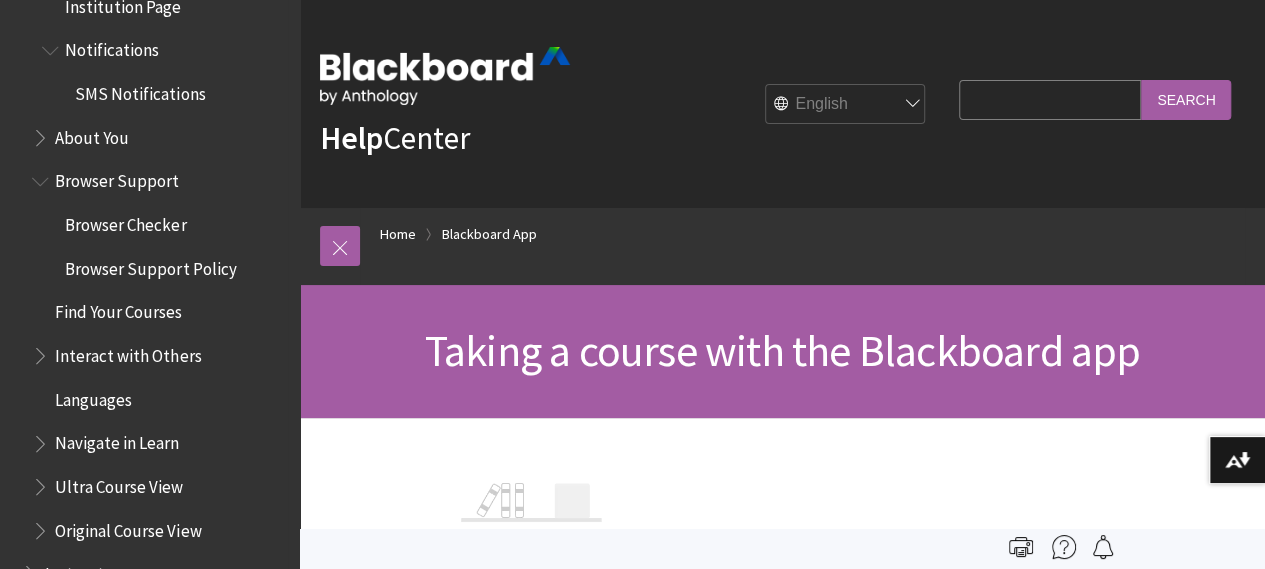 scroll, scrollTop: 2872, scrollLeft: 0, axis: vertical 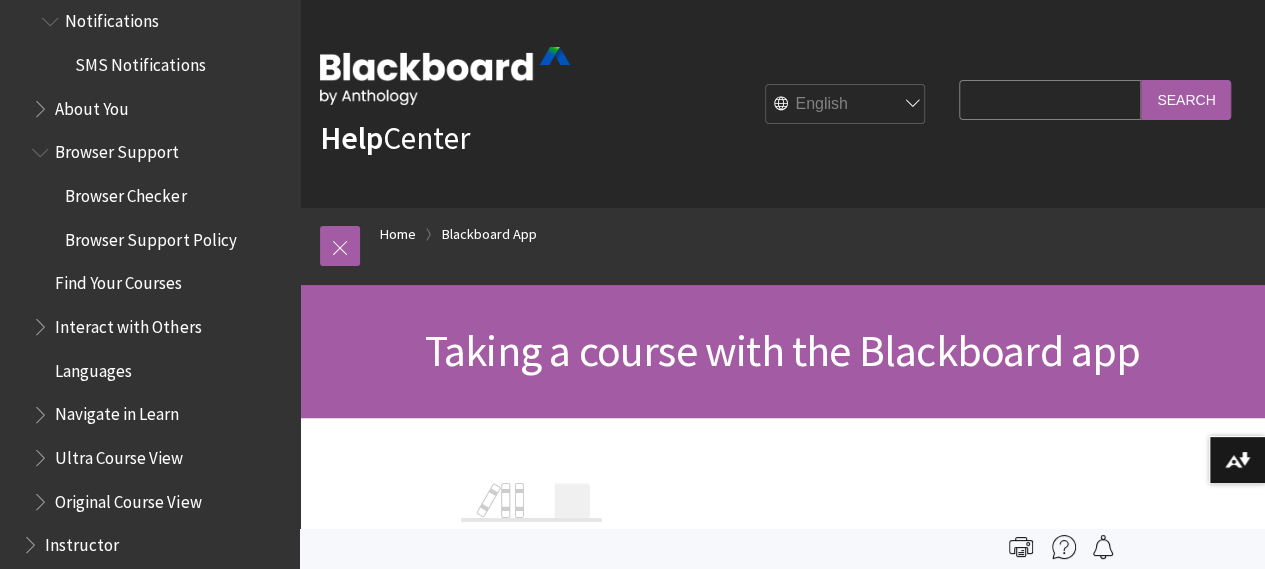 click at bounding box center [42, 322] 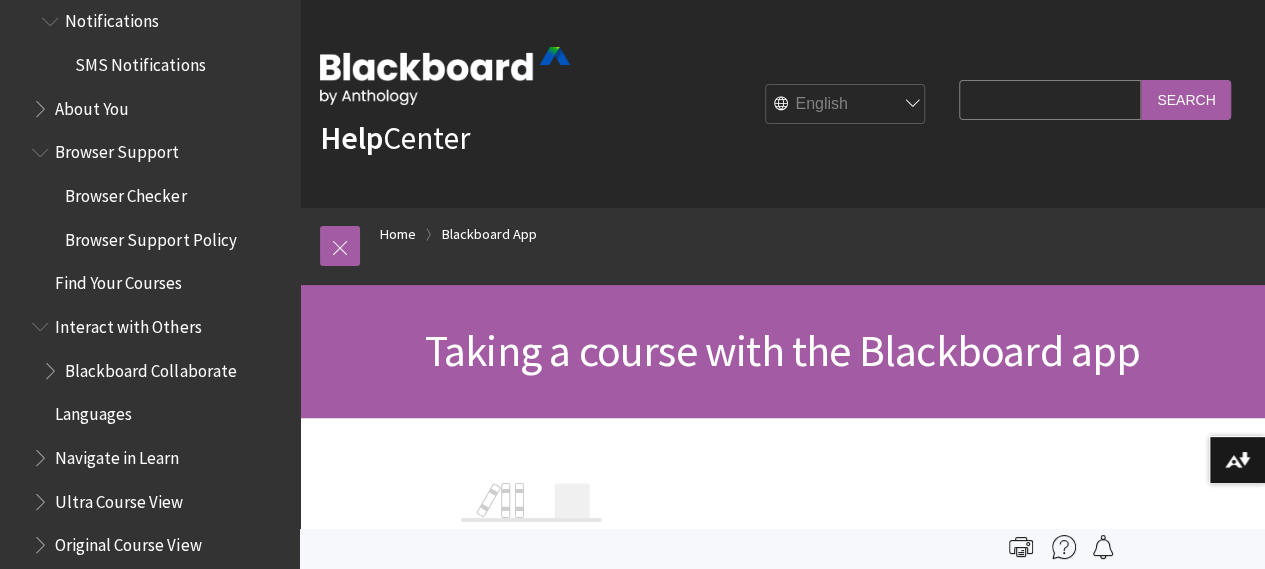click on "Blackboard Collaborate" at bounding box center [160, 371] 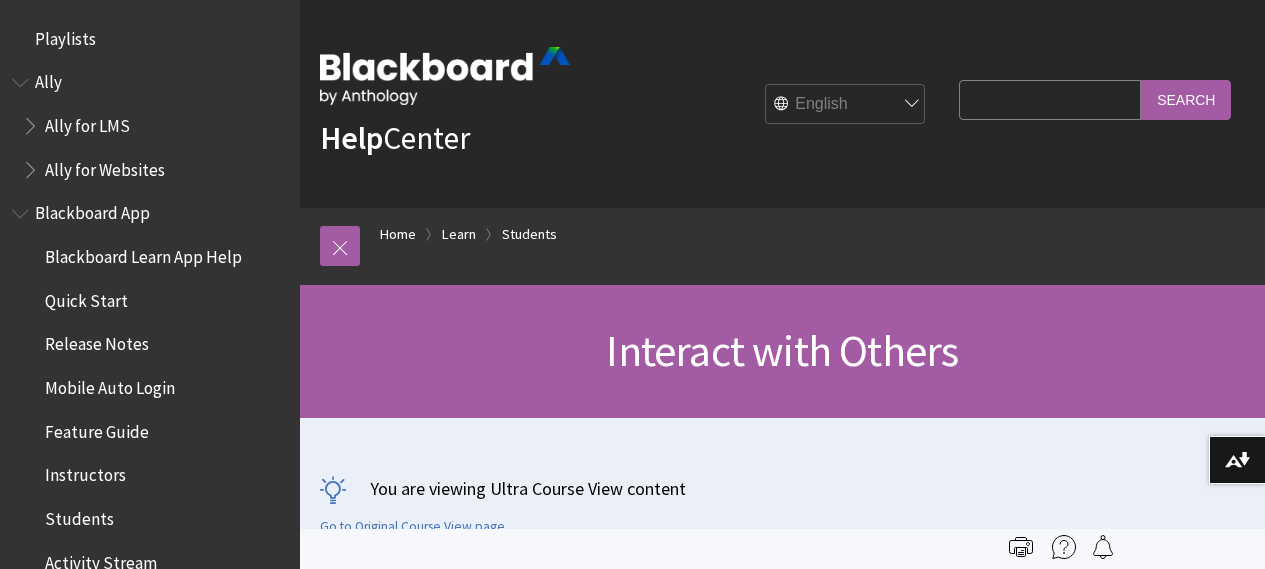 scroll, scrollTop: 0, scrollLeft: 0, axis: both 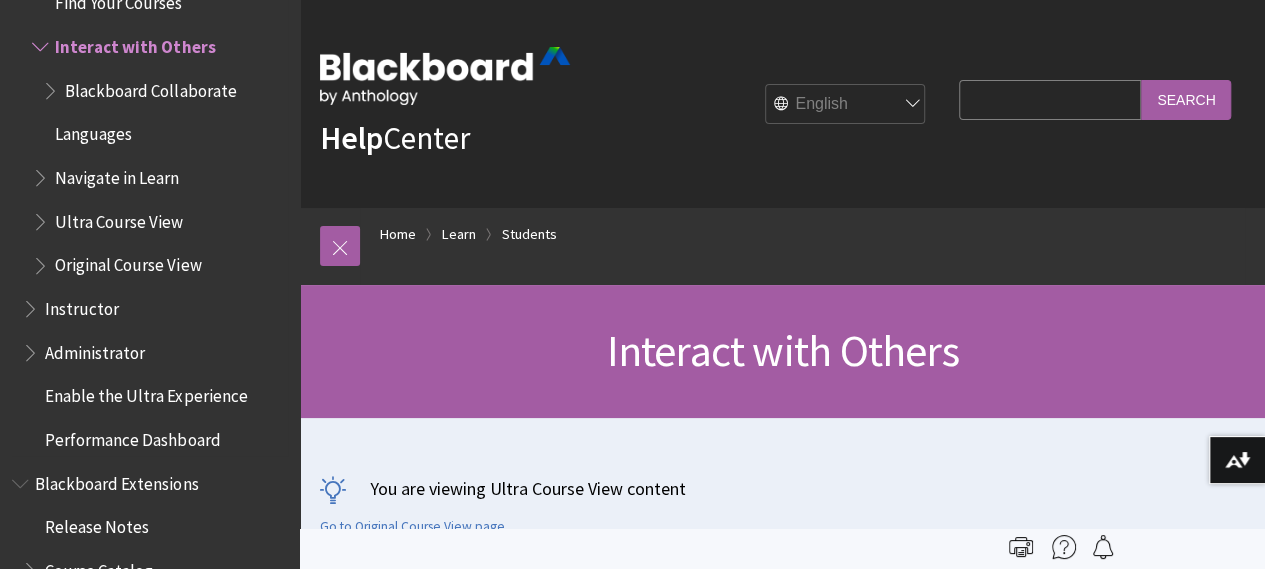 click at bounding box center [52, 86] 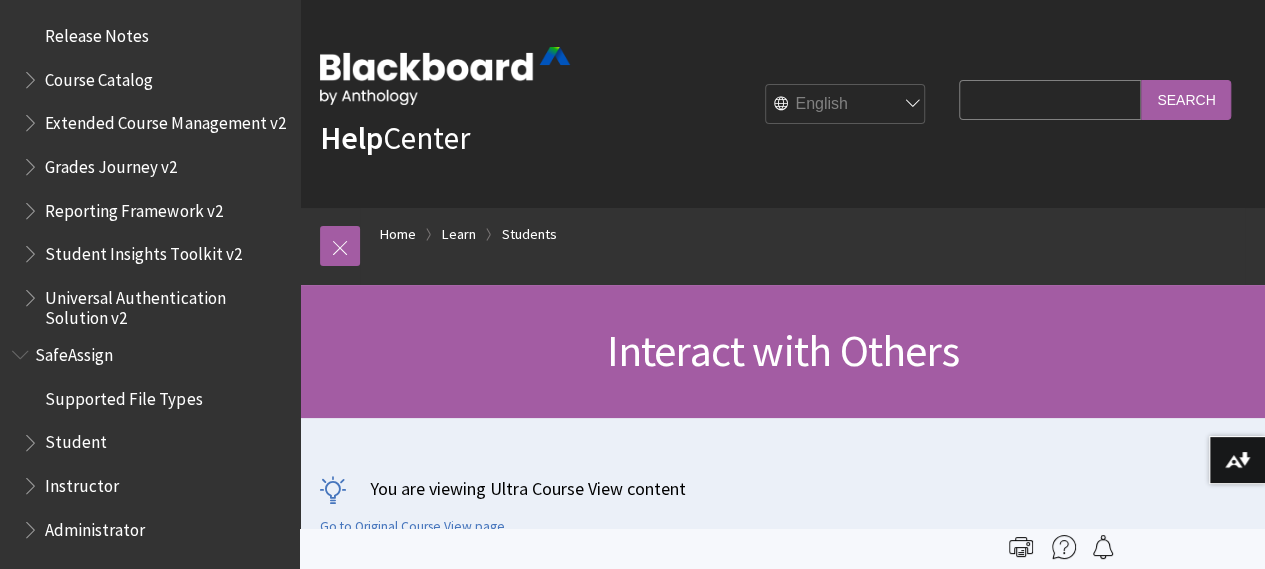 scroll, scrollTop: 2735, scrollLeft: 0, axis: vertical 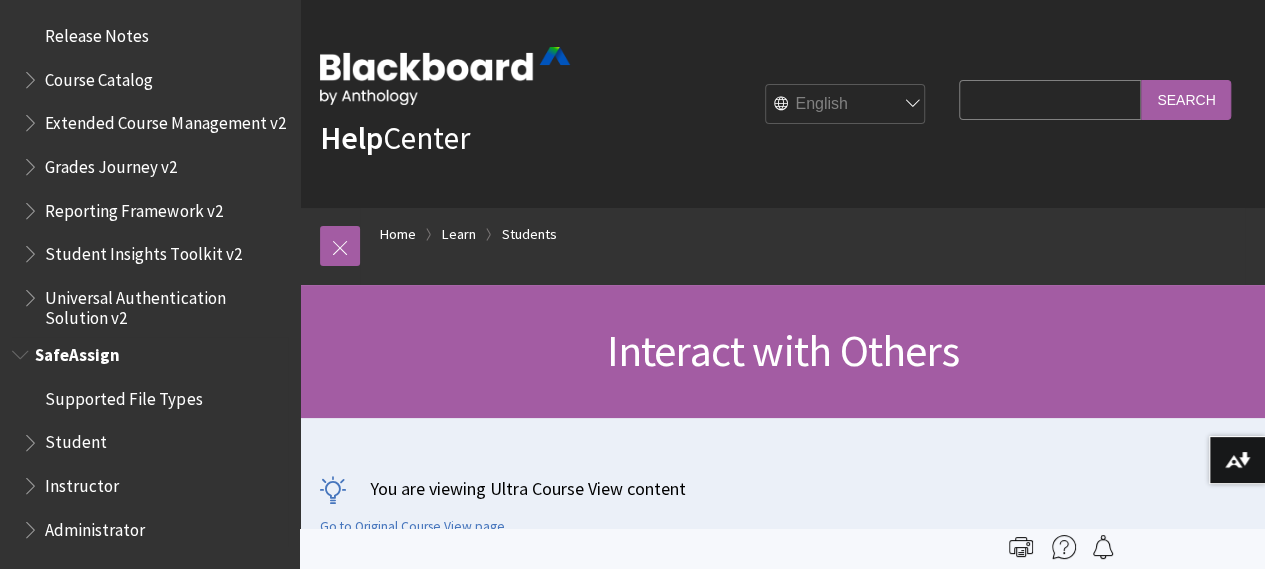 click at bounding box center (32, 438) 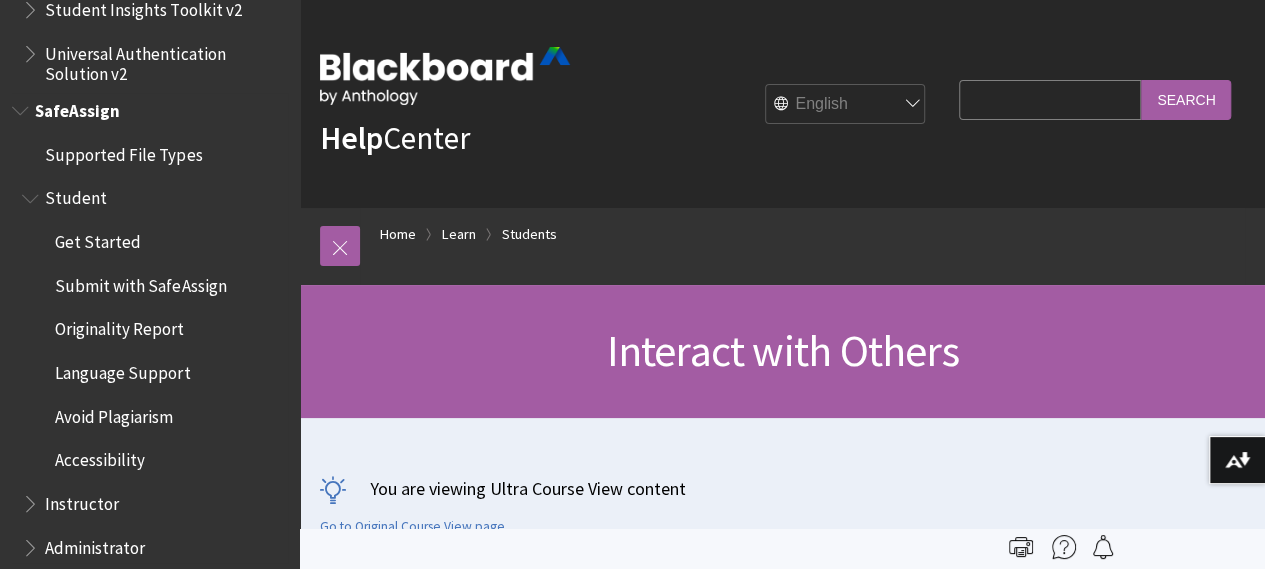 scroll, scrollTop: 2997, scrollLeft: 0, axis: vertical 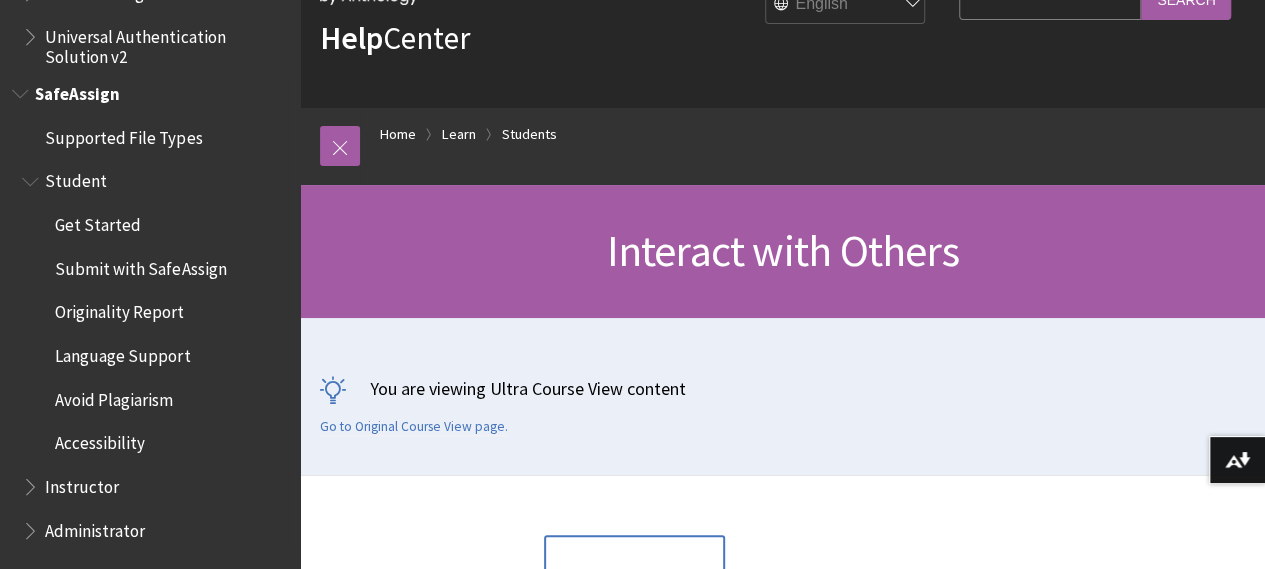 click on "Accessibility" at bounding box center (100, 439) 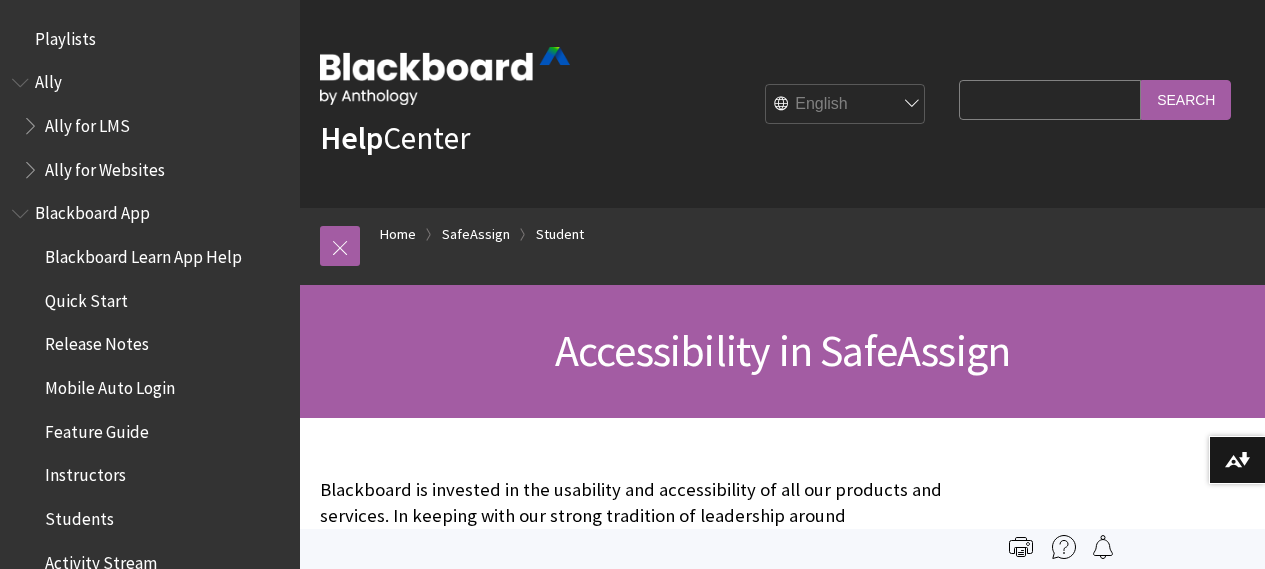 scroll, scrollTop: 0, scrollLeft: 0, axis: both 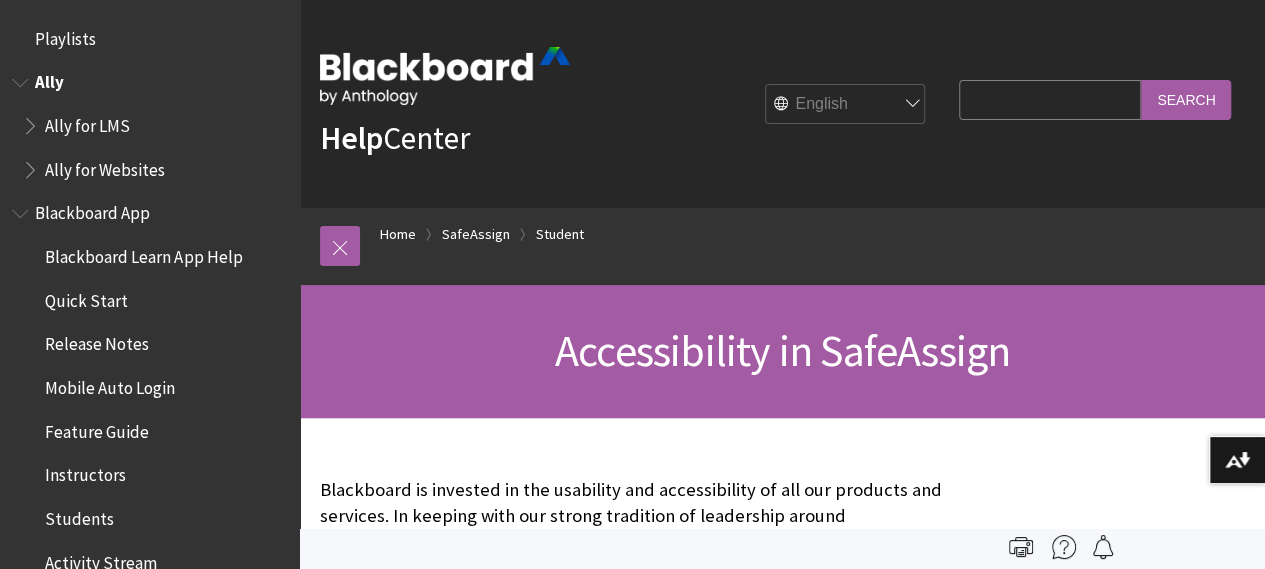click at bounding box center [22, 78] 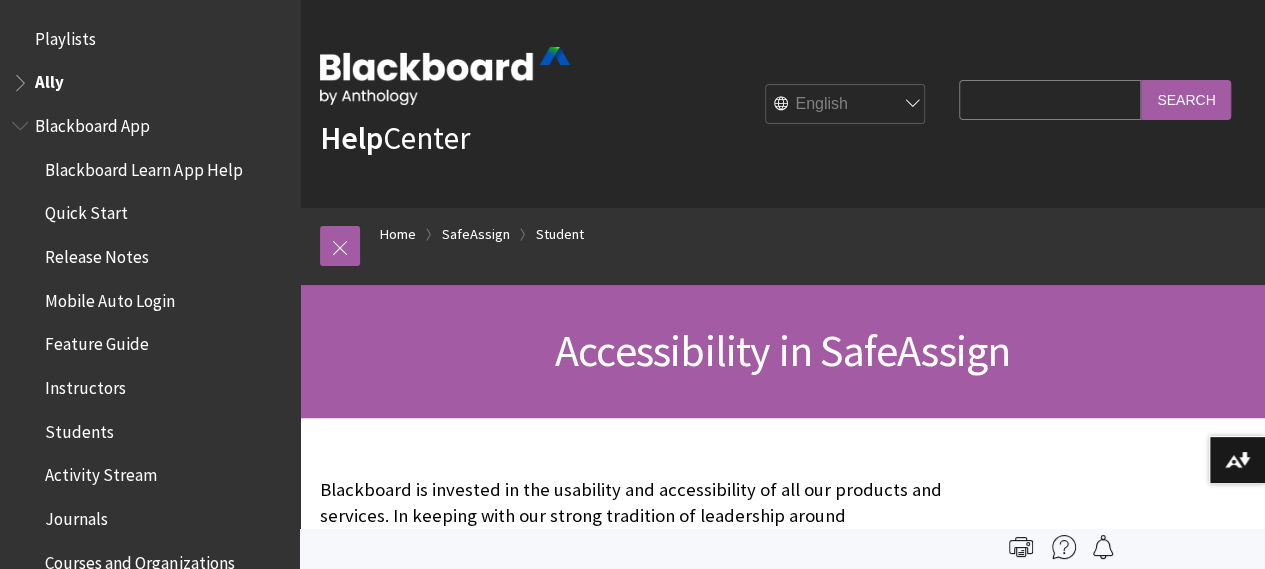 click on "Students" at bounding box center [79, 428] 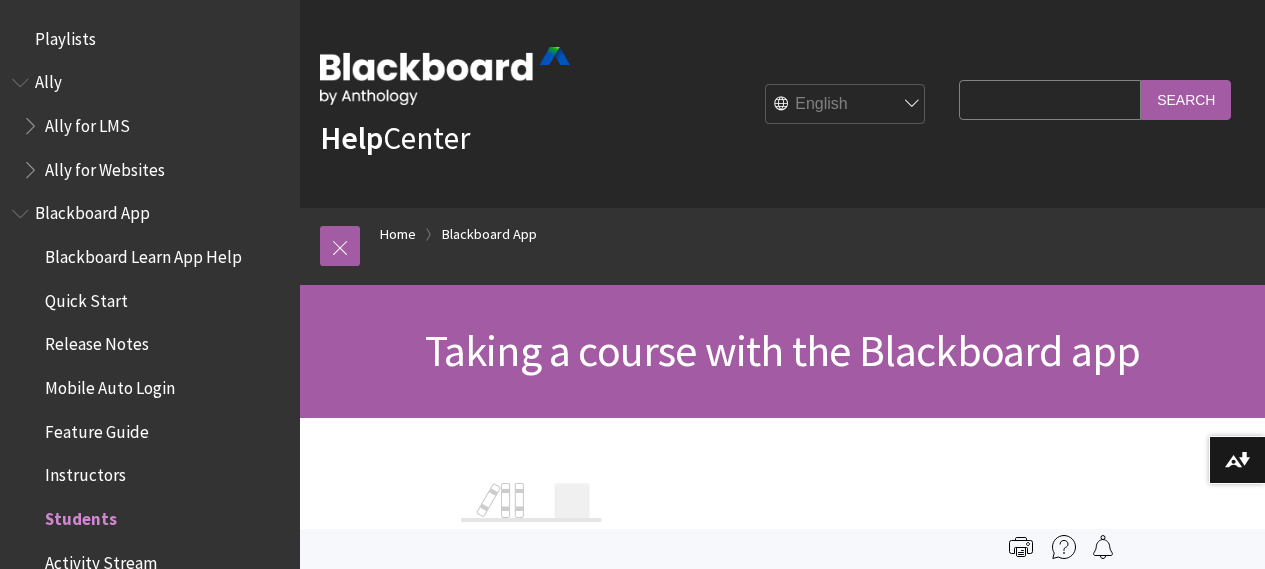 scroll, scrollTop: 0, scrollLeft: 0, axis: both 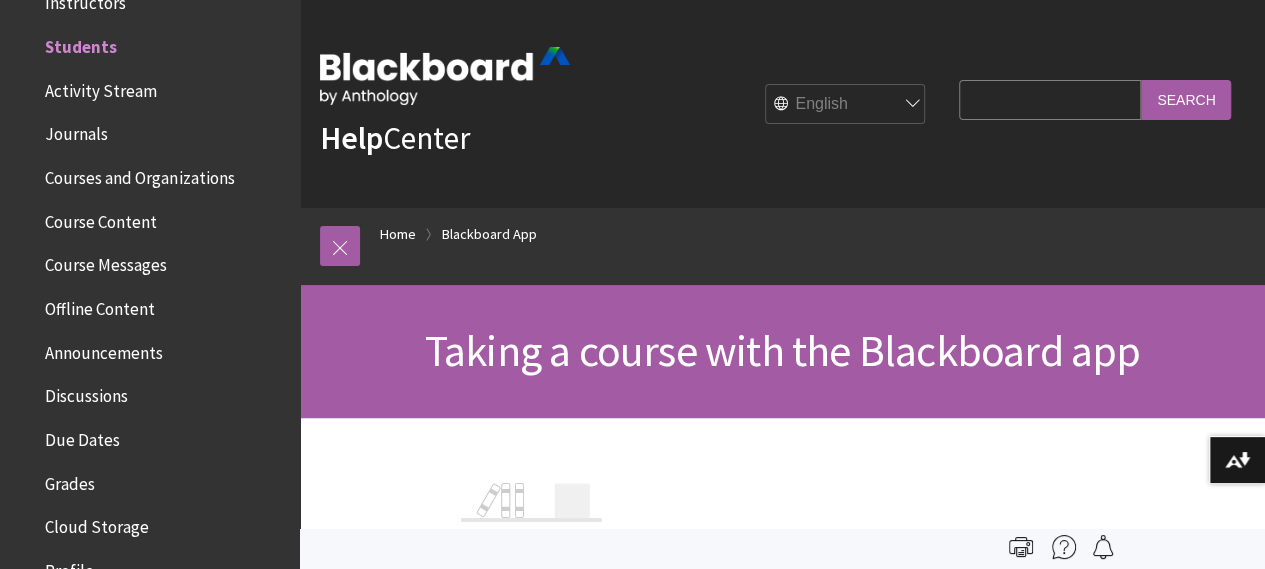 click on "Search Query" at bounding box center [1050, 99] 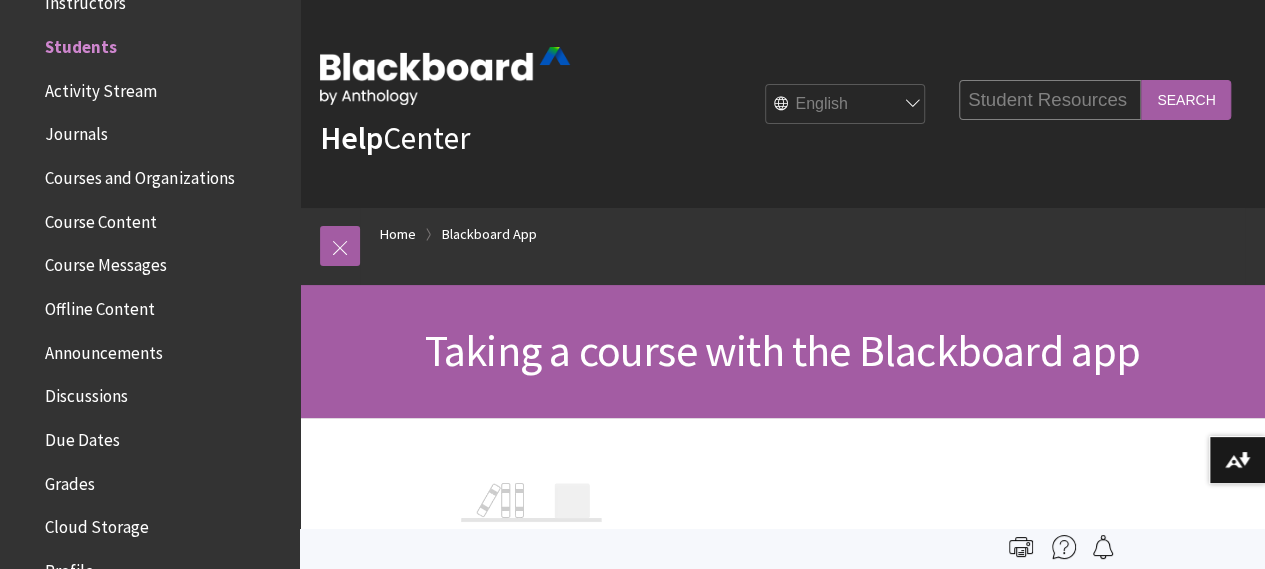 type on "Student Resources" 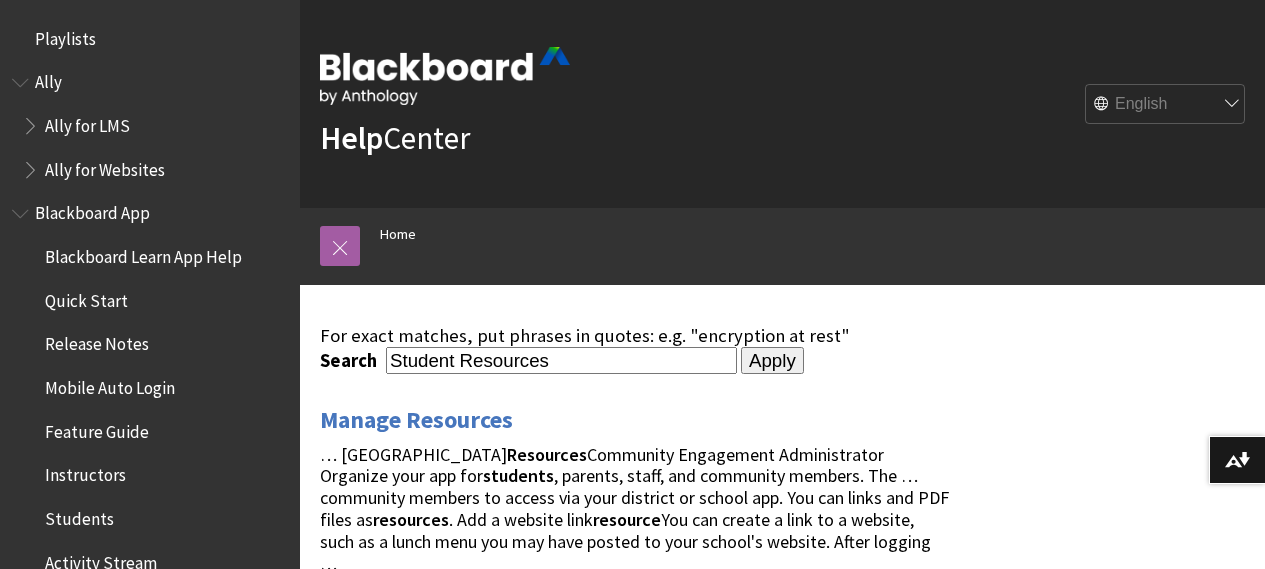 scroll, scrollTop: 100, scrollLeft: 0, axis: vertical 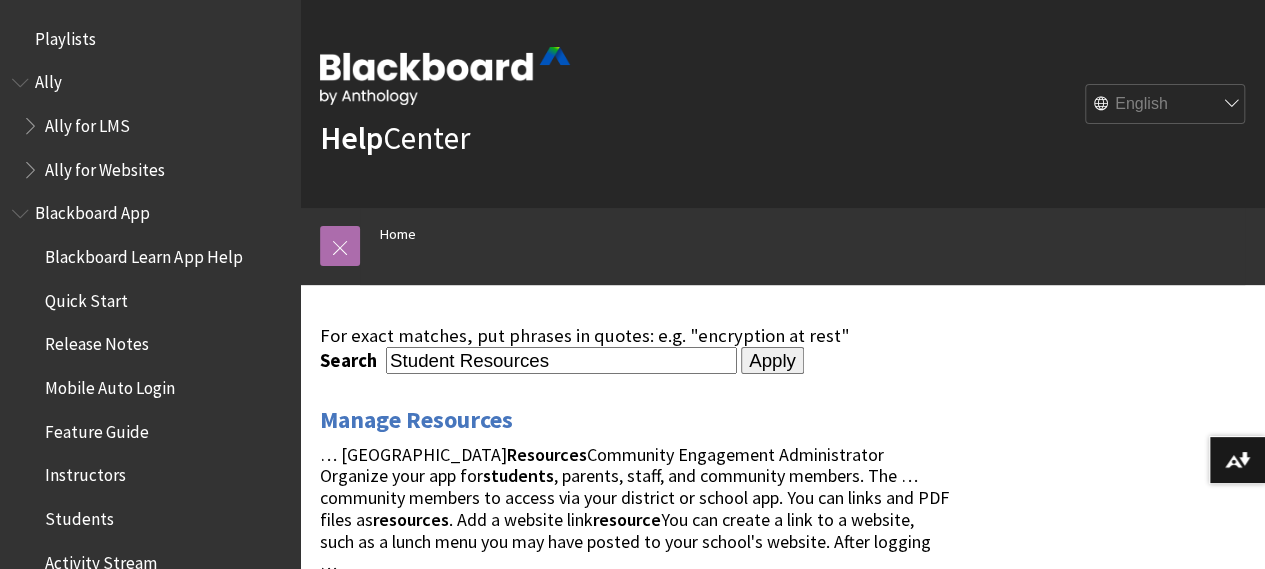 click at bounding box center [340, 246] 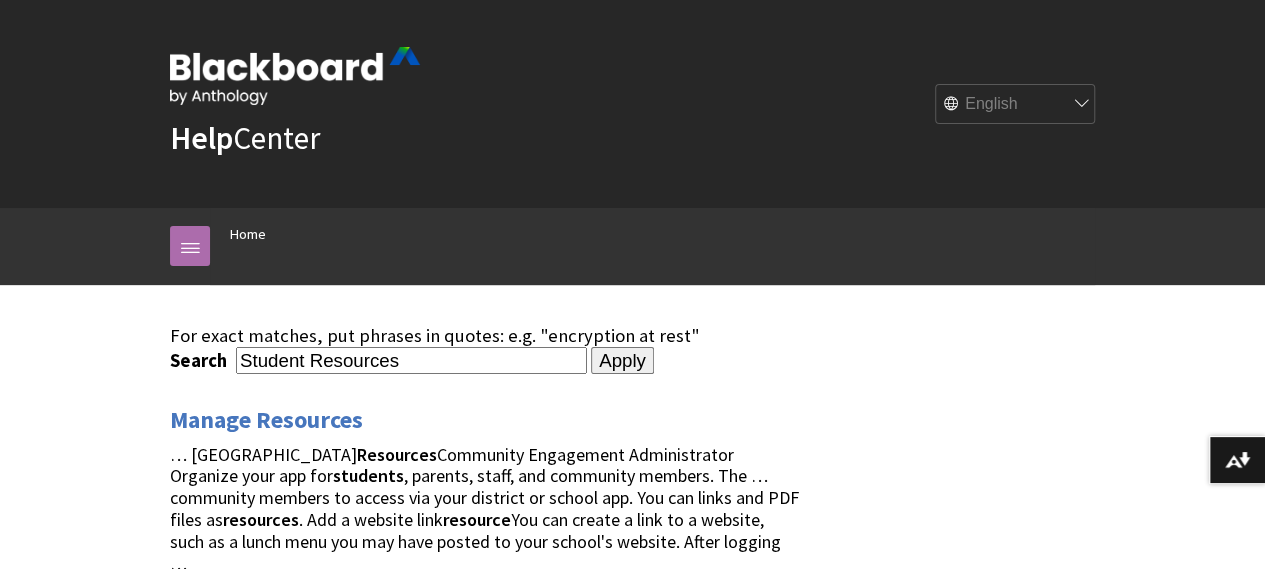 click at bounding box center [190, 246] 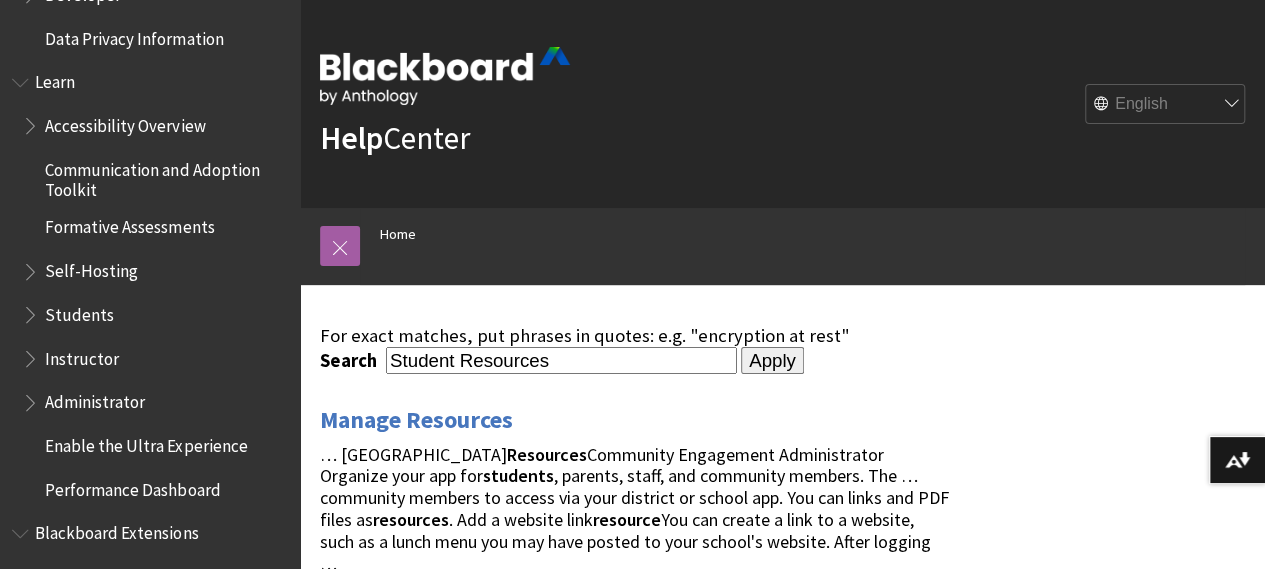 scroll, scrollTop: 1700, scrollLeft: 0, axis: vertical 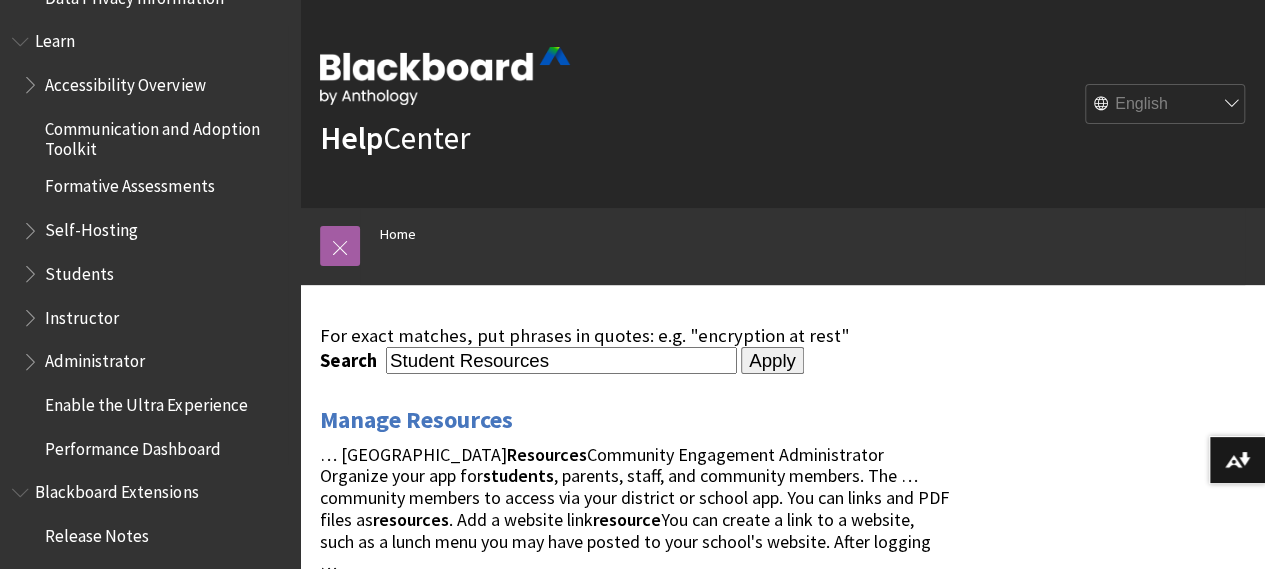 click on "Students" at bounding box center [79, 269] 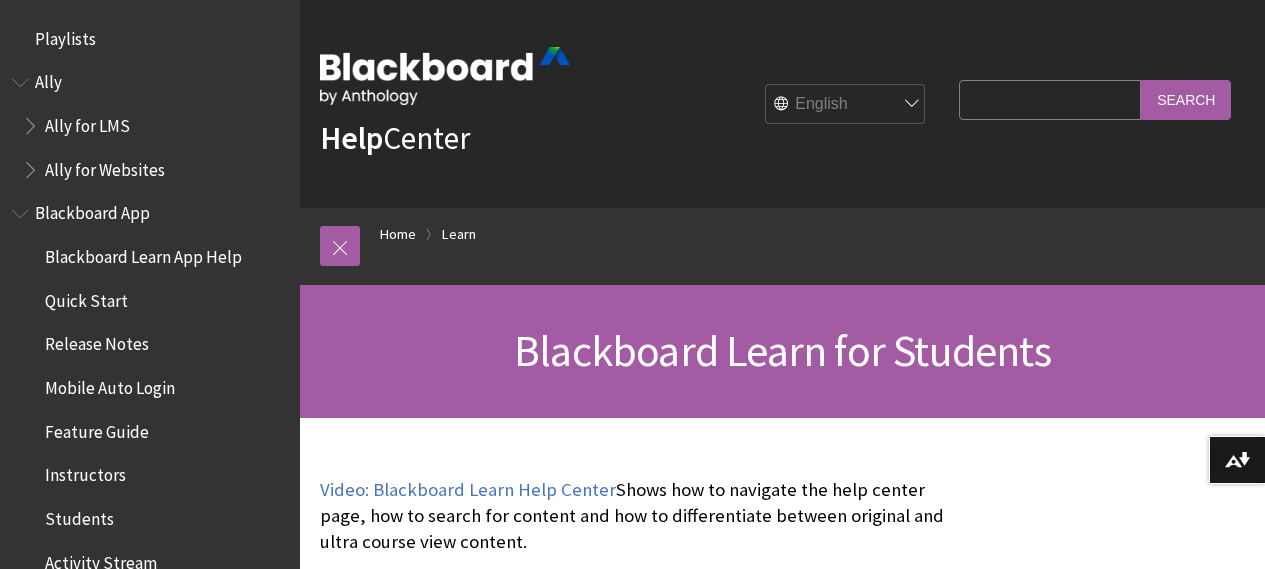 scroll, scrollTop: 0, scrollLeft: 0, axis: both 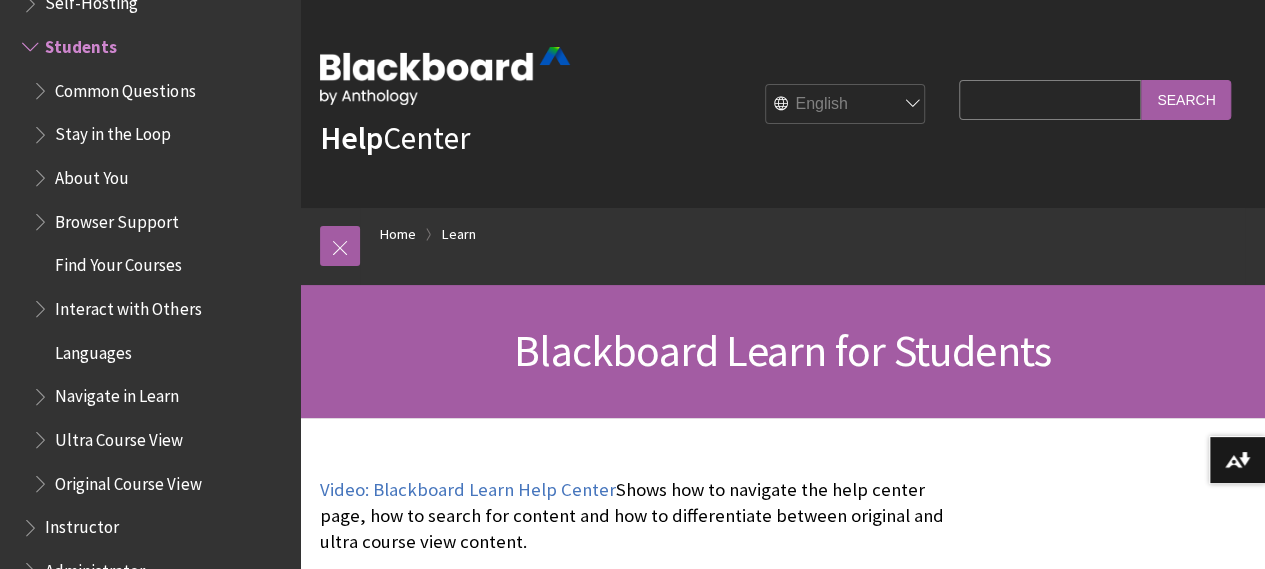click on "Search Query" at bounding box center [1050, 99] 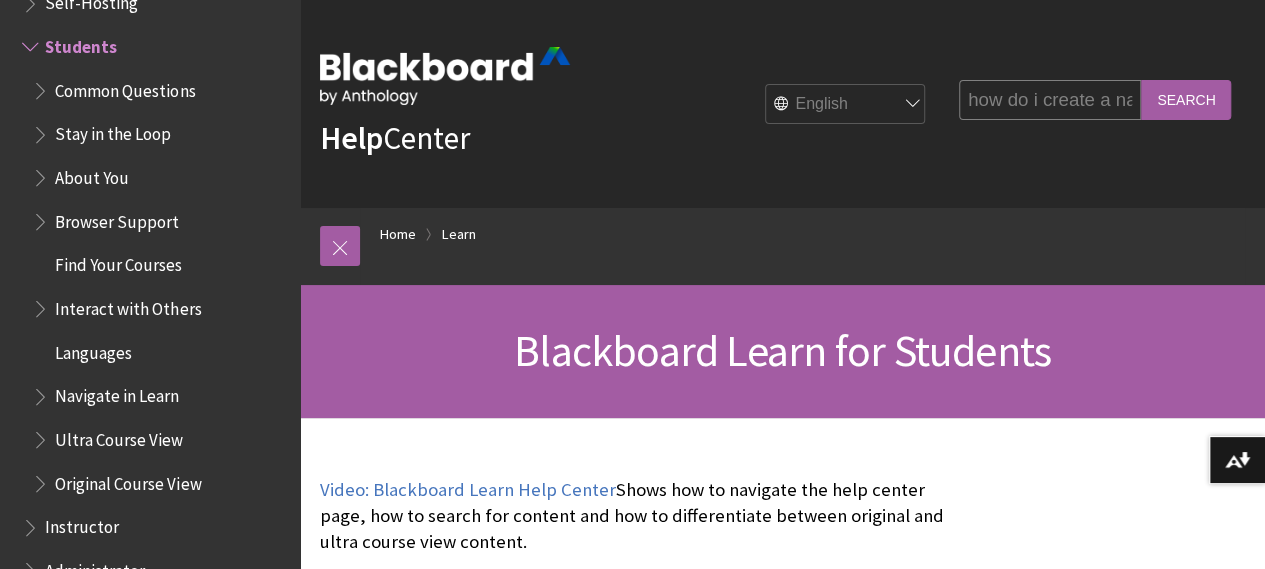 click on "Search" at bounding box center (1186, 99) 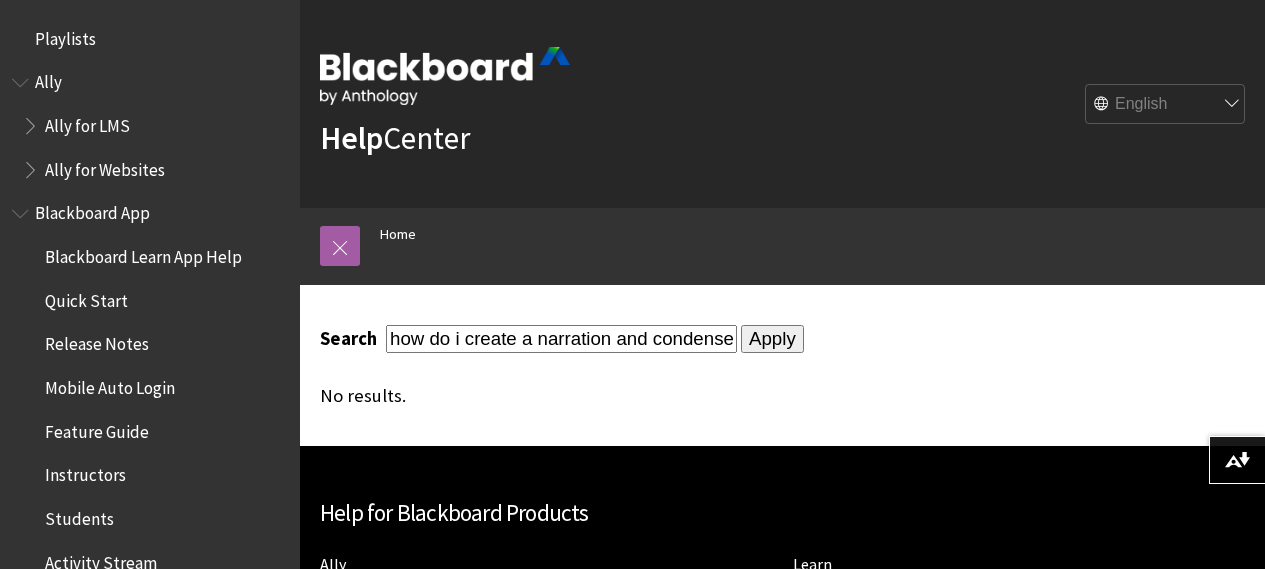 scroll, scrollTop: 0, scrollLeft: 0, axis: both 